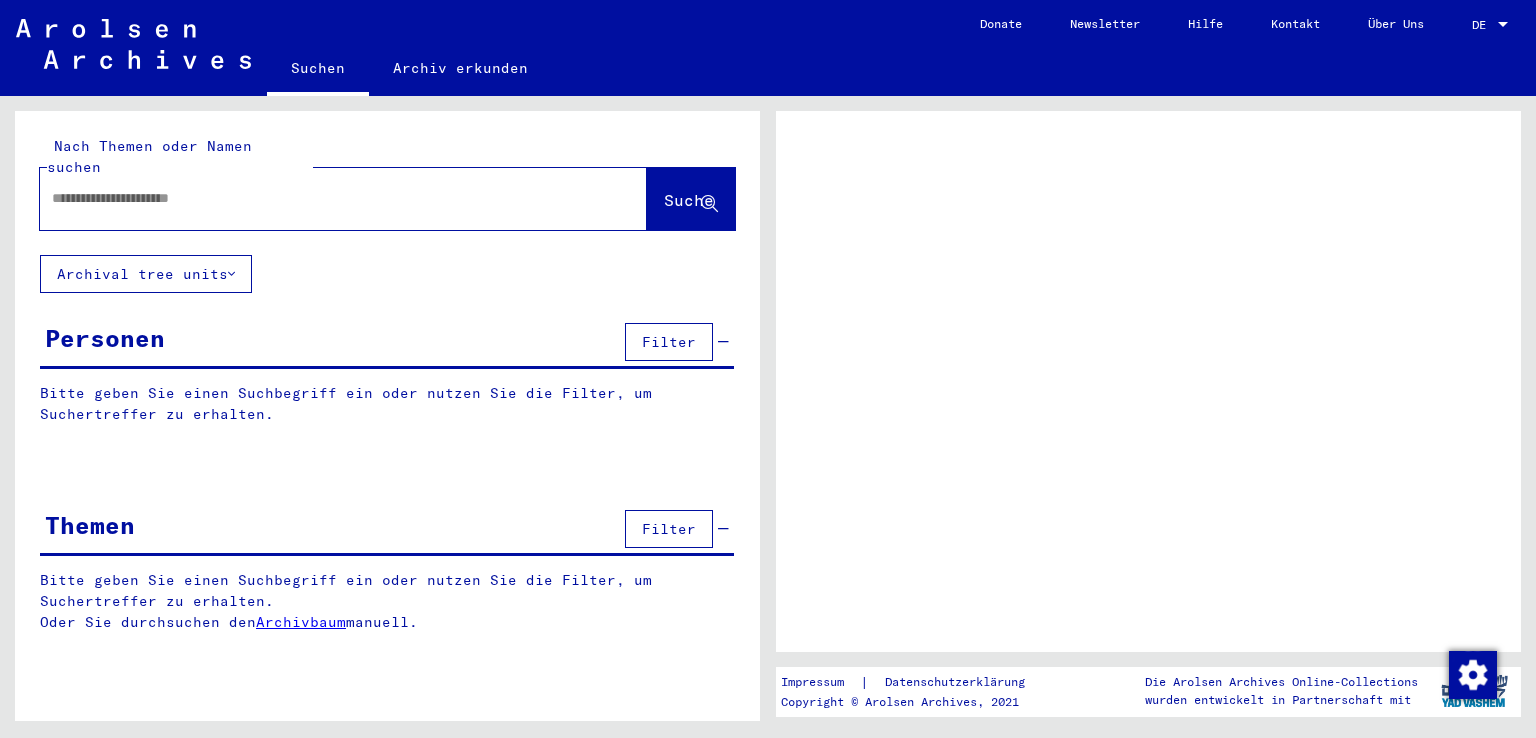 scroll, scrollTop: 0, scrollLeft: 0, axis: both 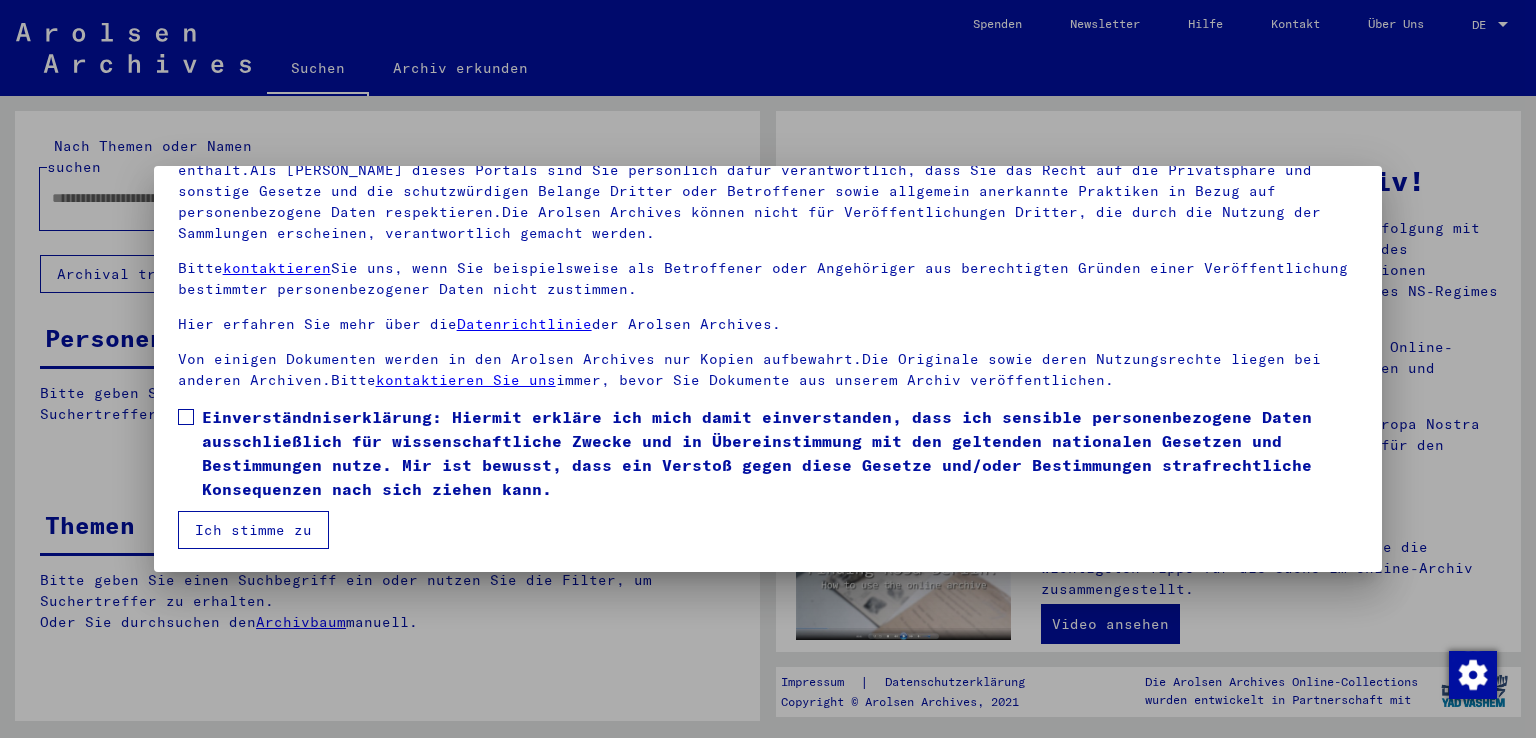 click on "Einverständniserklärung: Hiermit erkläre ich mich damit einverstanden, dass ich sensible personenbezogene Daten ausschließlich für wissenschaftliche Zwecke und in Übereinstimmung mit den geltenden nationalen Gesetzen und Bestimmungen nutze. Mir ist bewusst, dass ein Verstoß gegen diese Gesetze und/oder Bestimmungen strafrechtliche Konsequenzen nach sich ziehen kann." at bounding box center (768, 453) 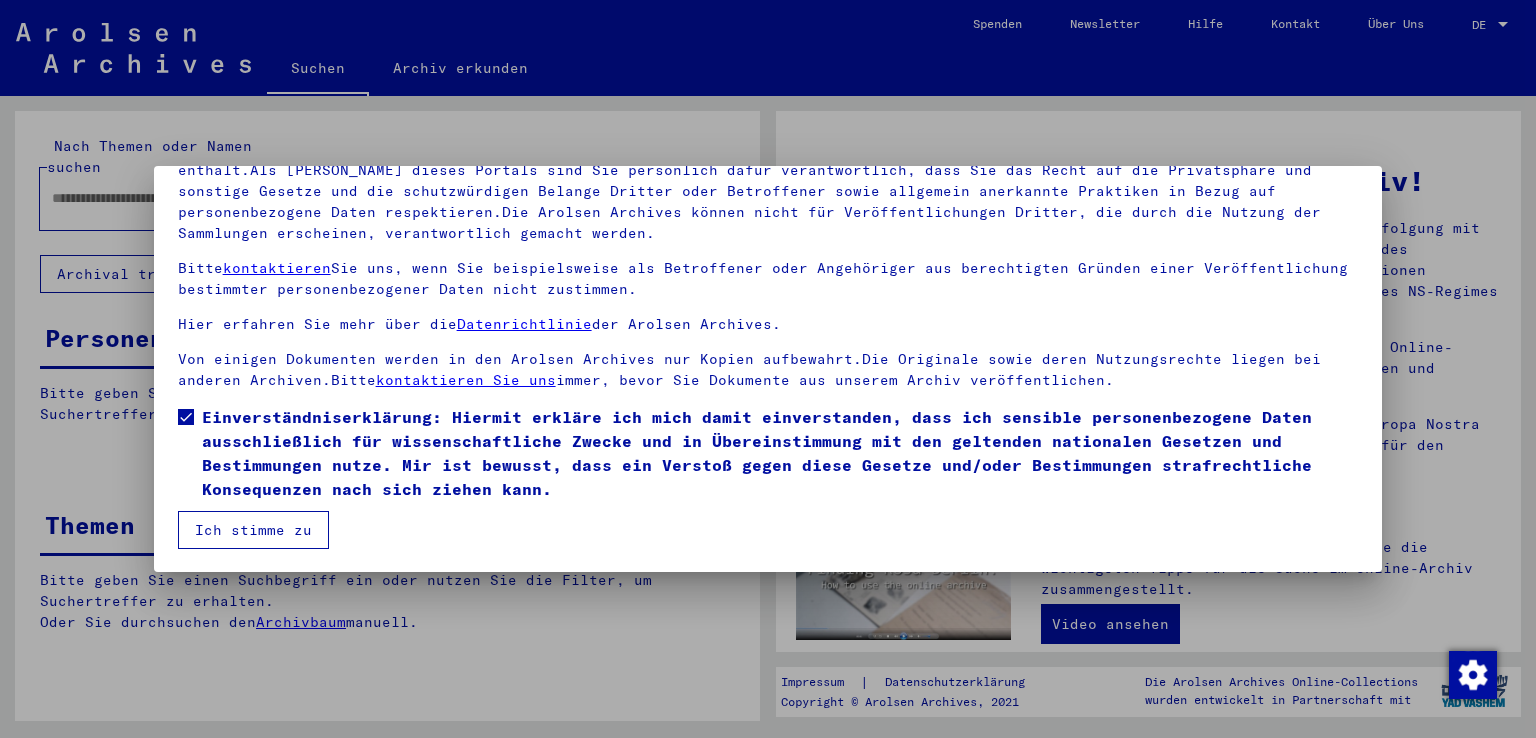 click on "Ich stimme zu" at bounding box center [253, 530] 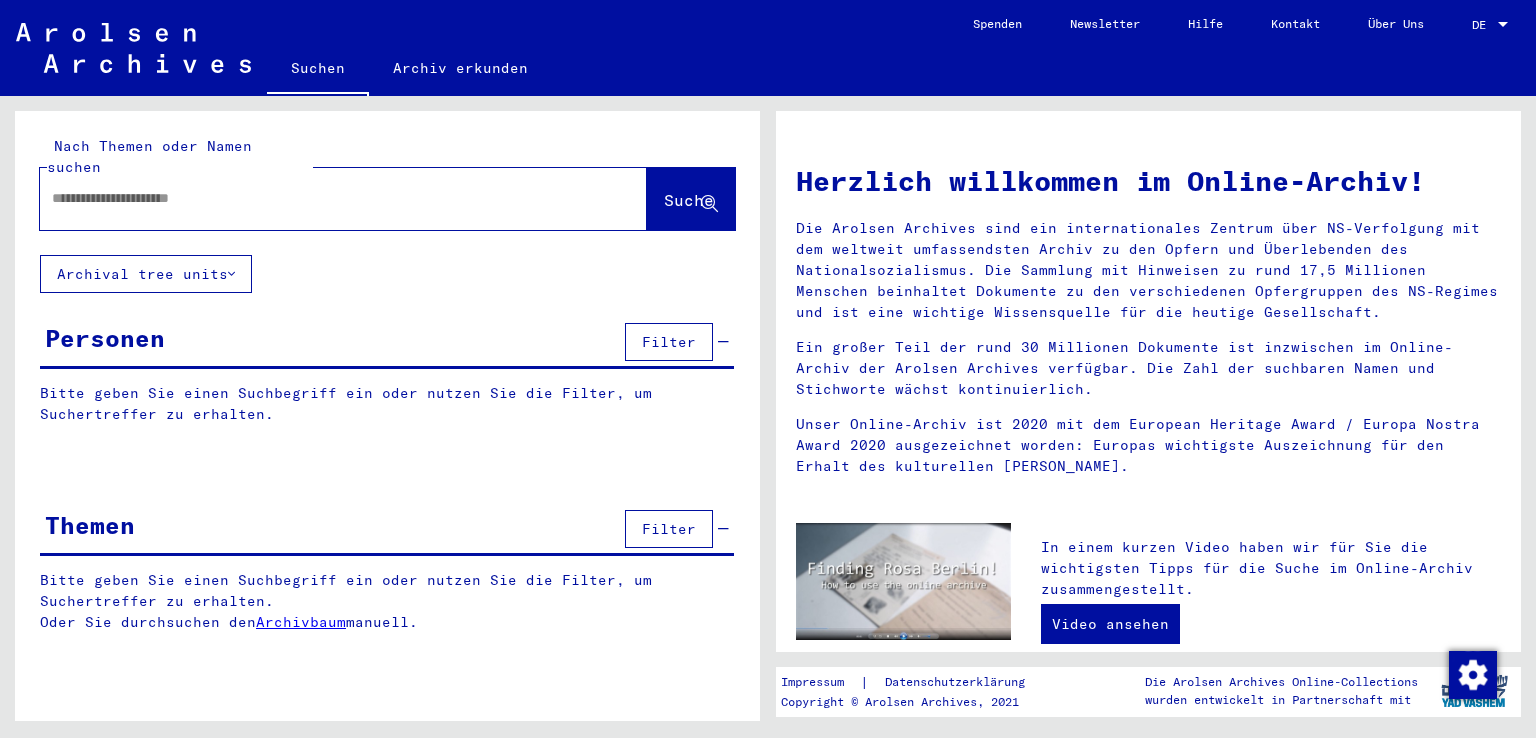 click on "DE DE" 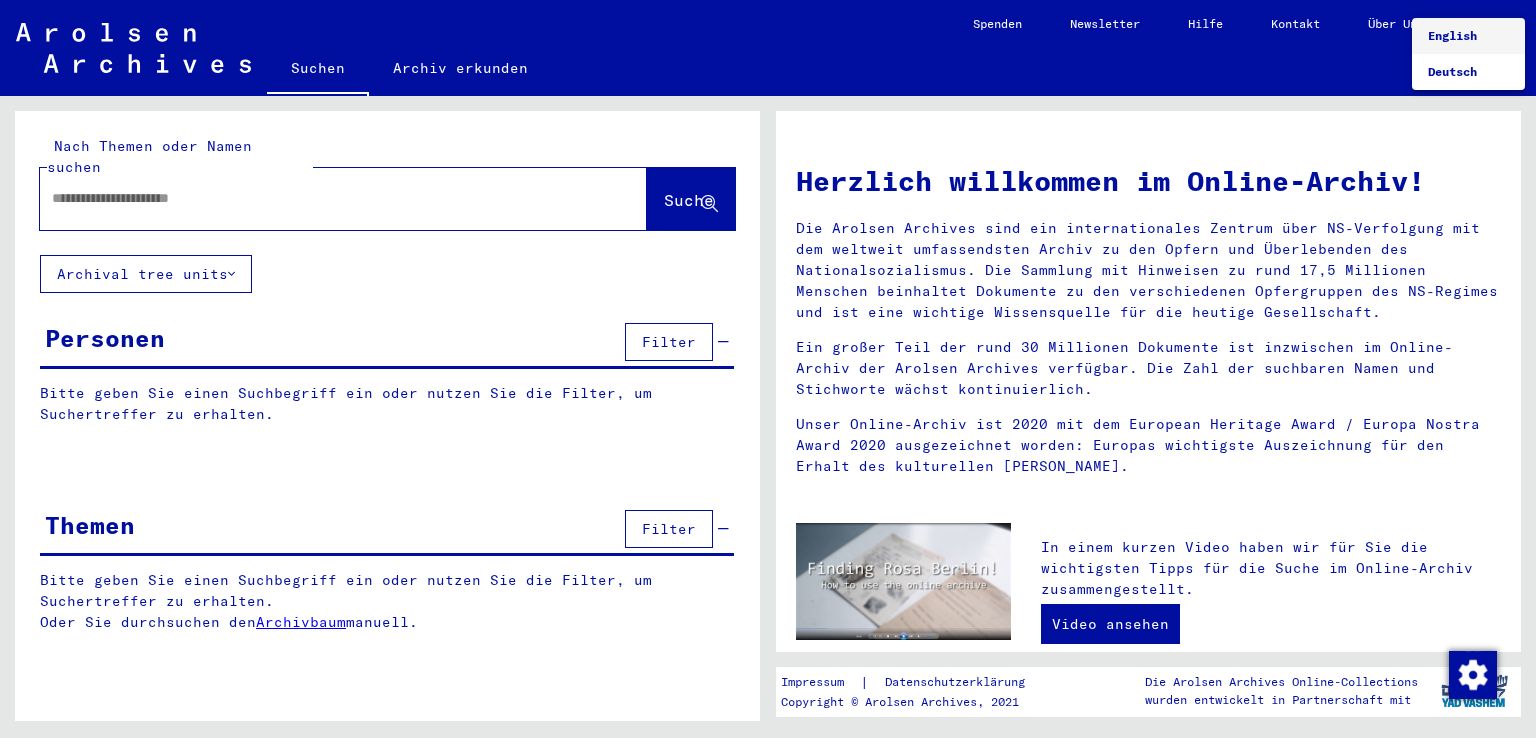 click on "English" at bounding box center [1468, 36] 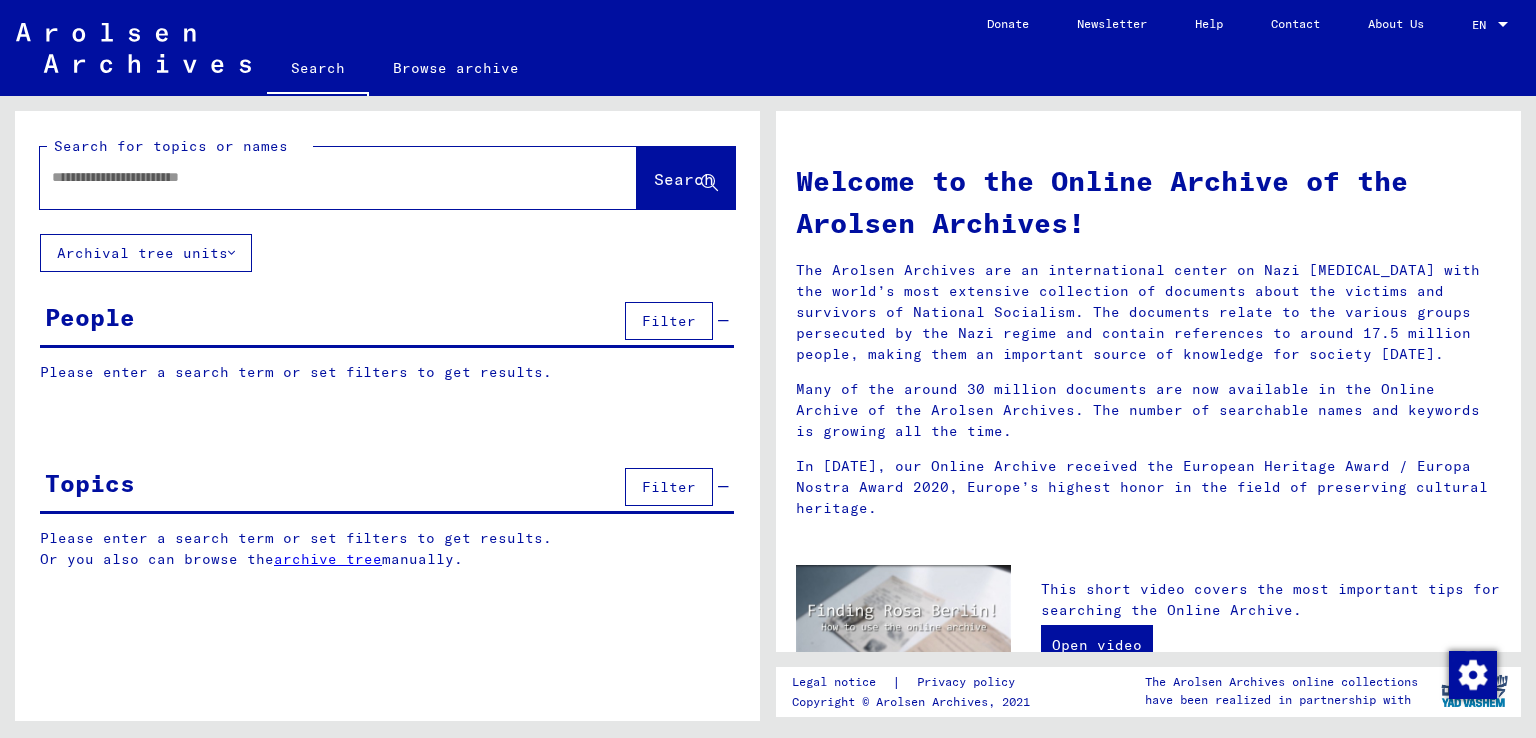 click at bounding box center (314, 177) 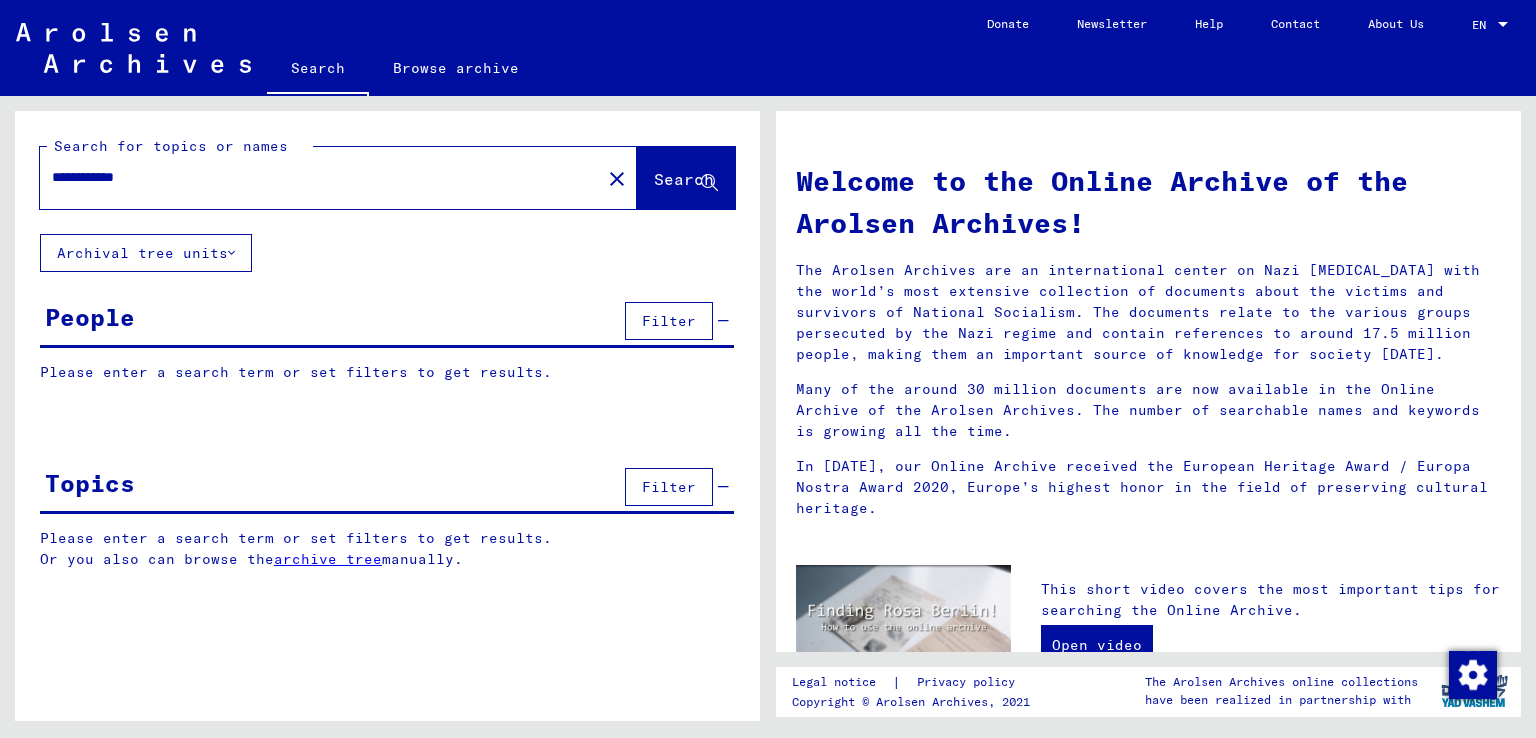 type on "**********" 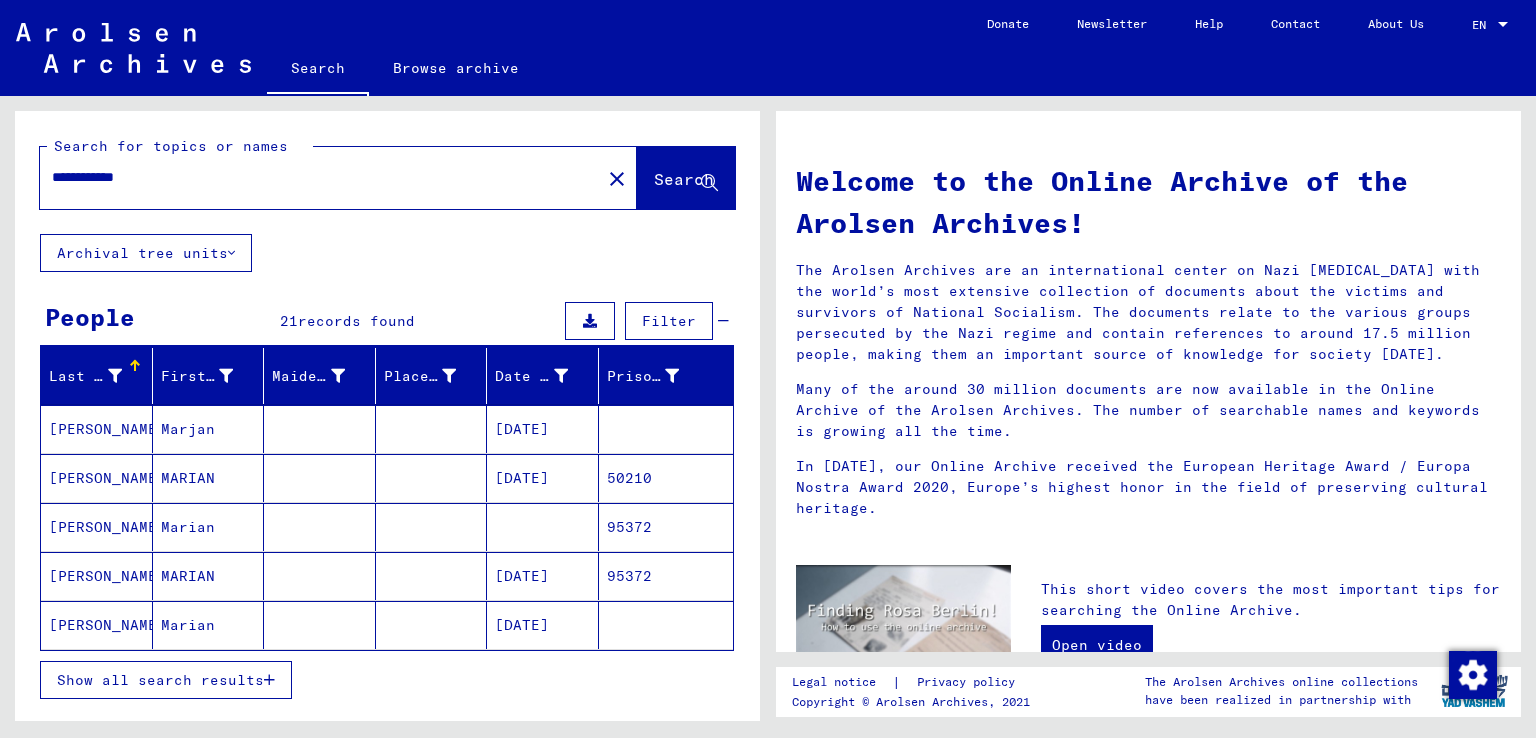 click at bounding box center (320, 625) 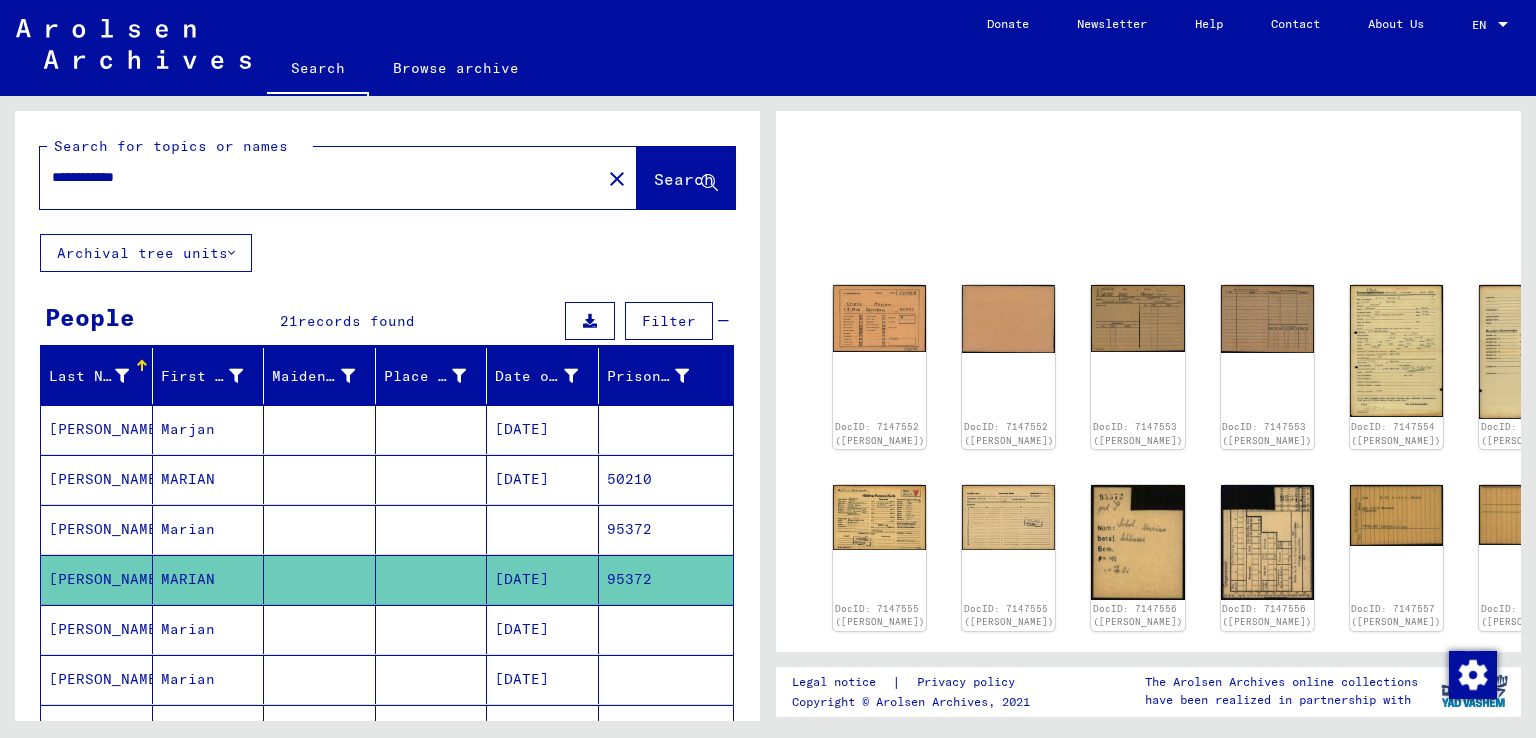 scroll, scrollTop: 100, scrollLeft: 0, axis: vertical 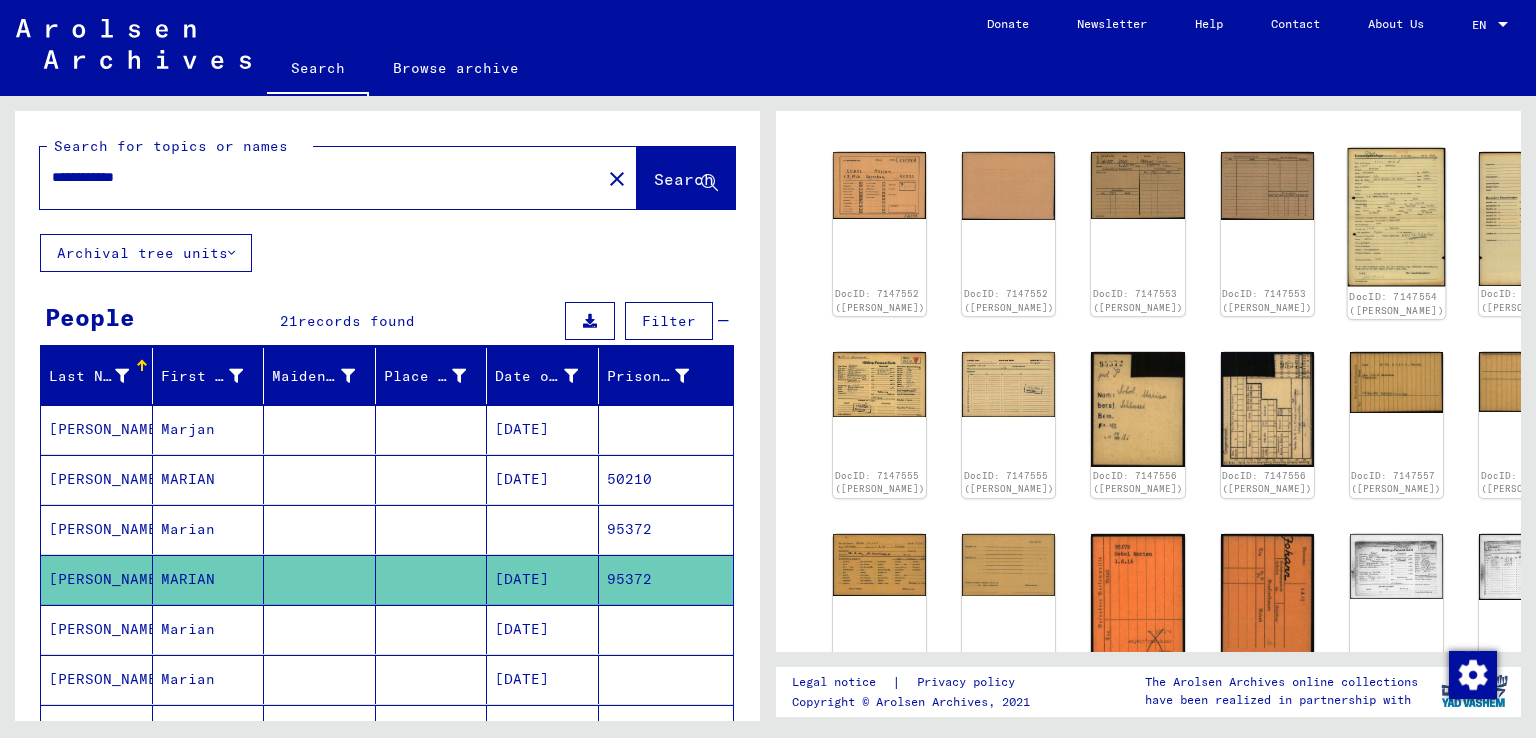 click 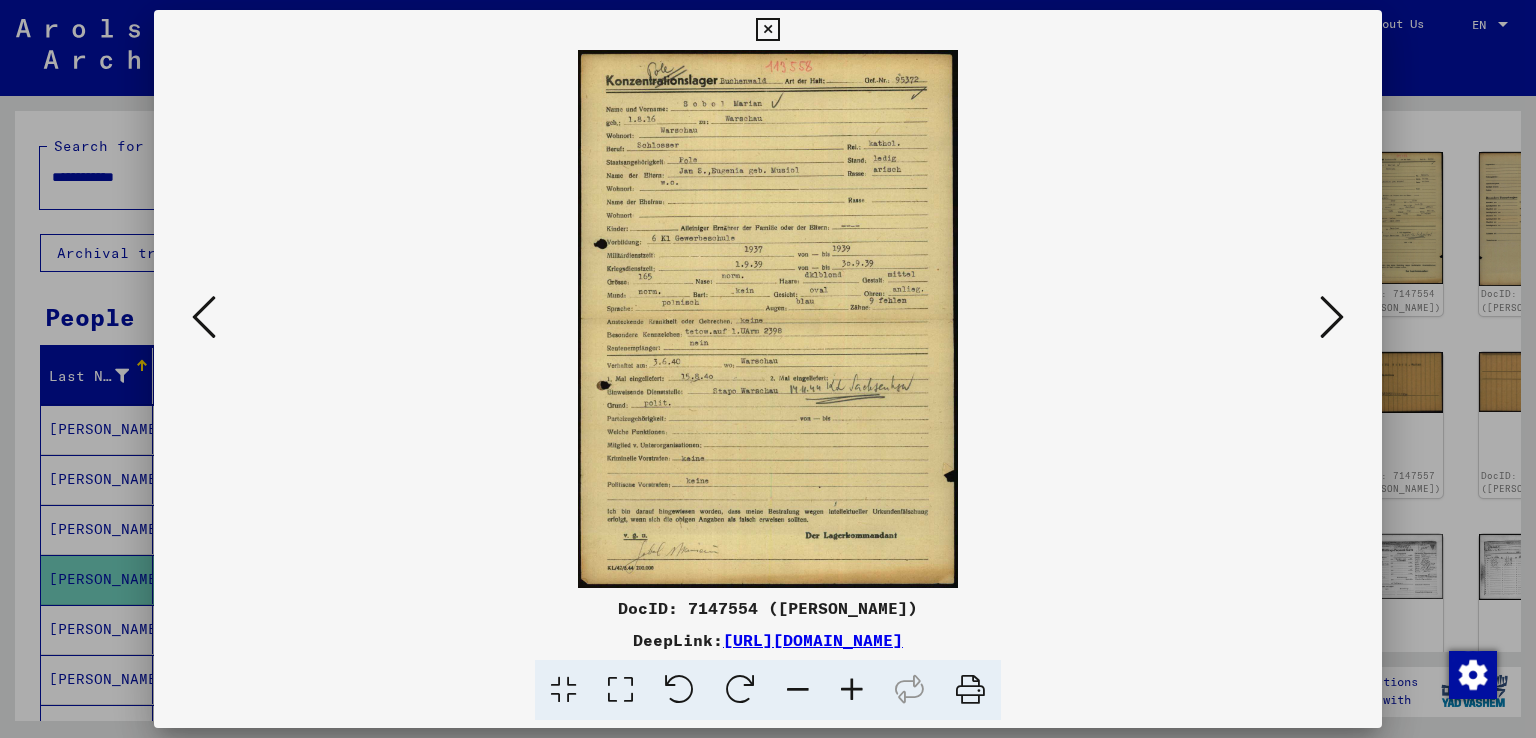 click at bounding box center (852, 690) 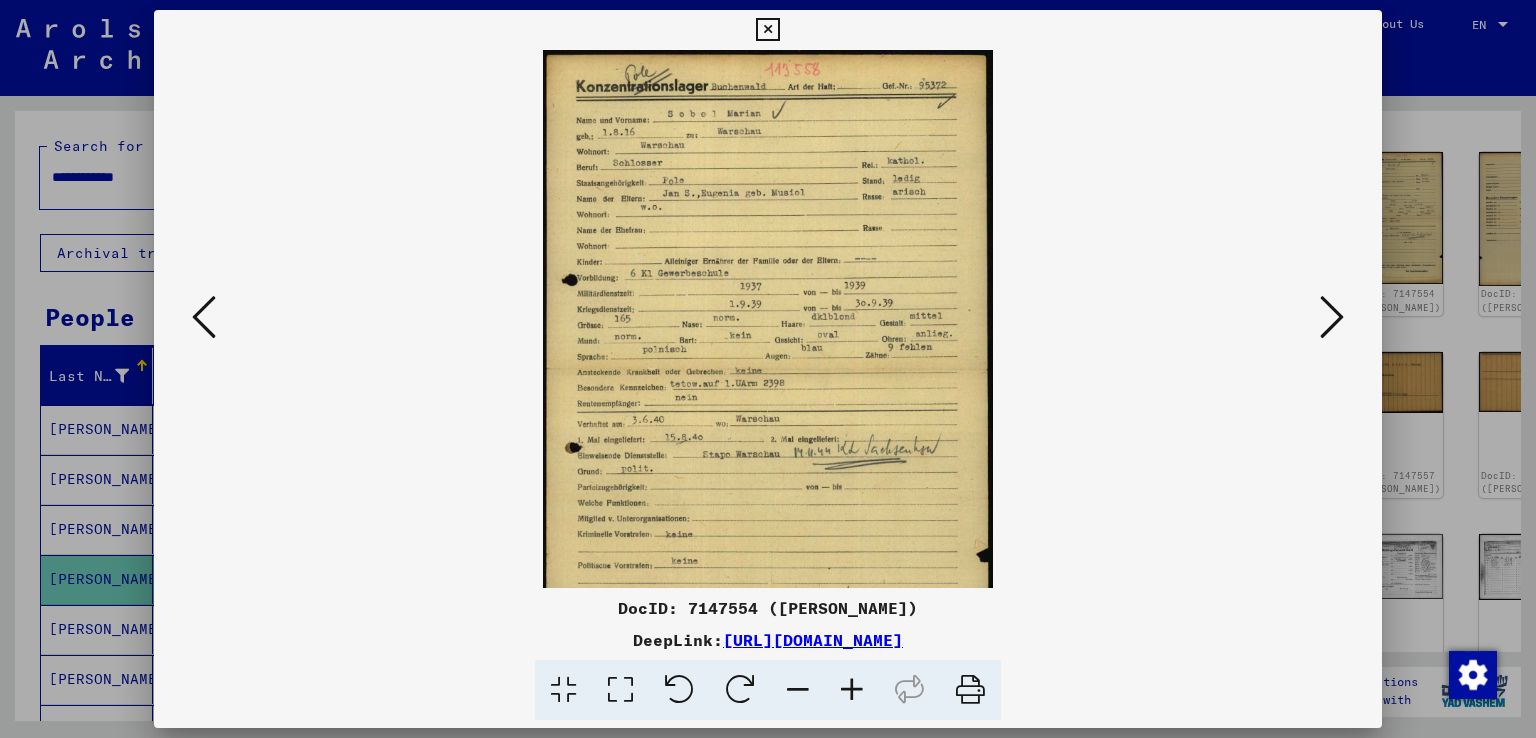 click at bounding box center (852, 690) 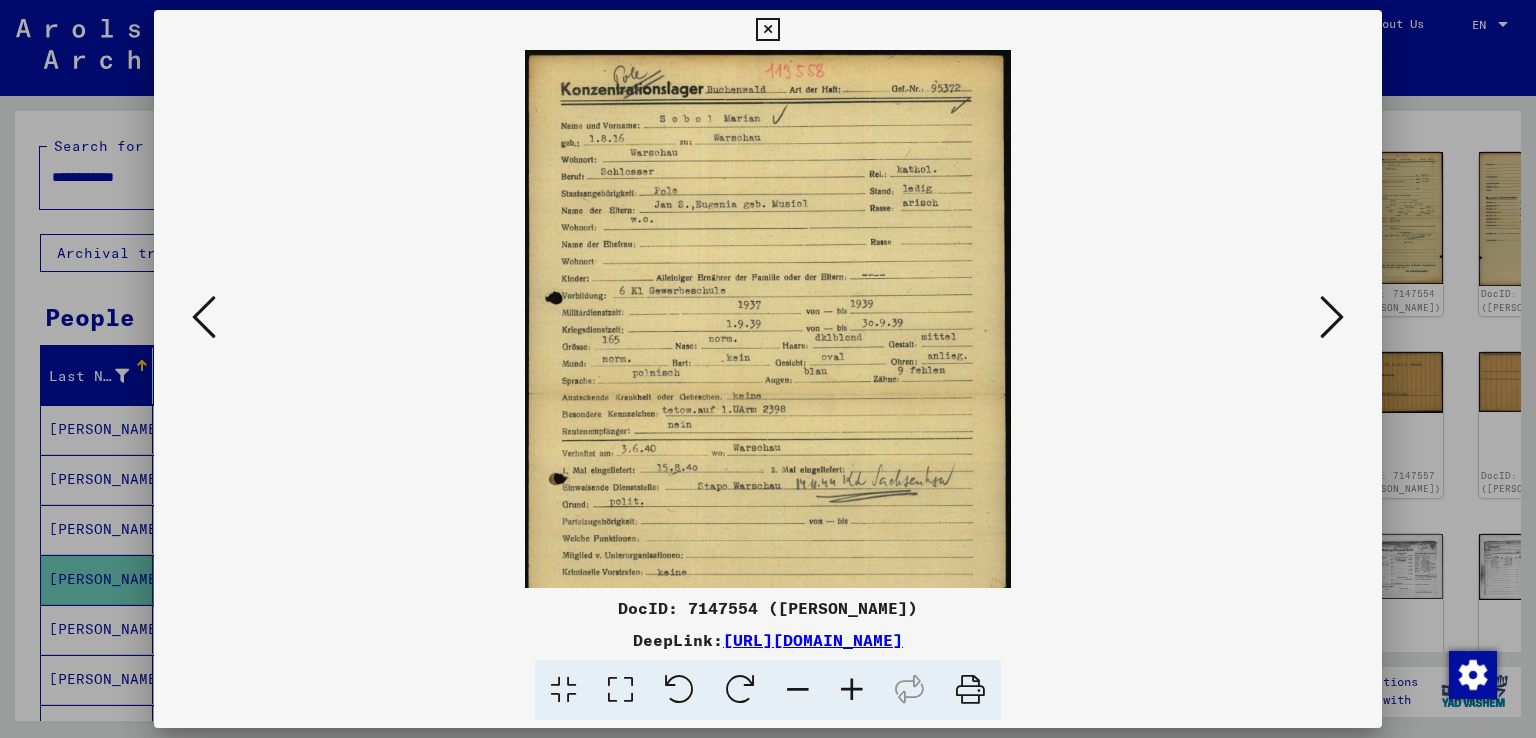 click at bounding box center (852, 690) 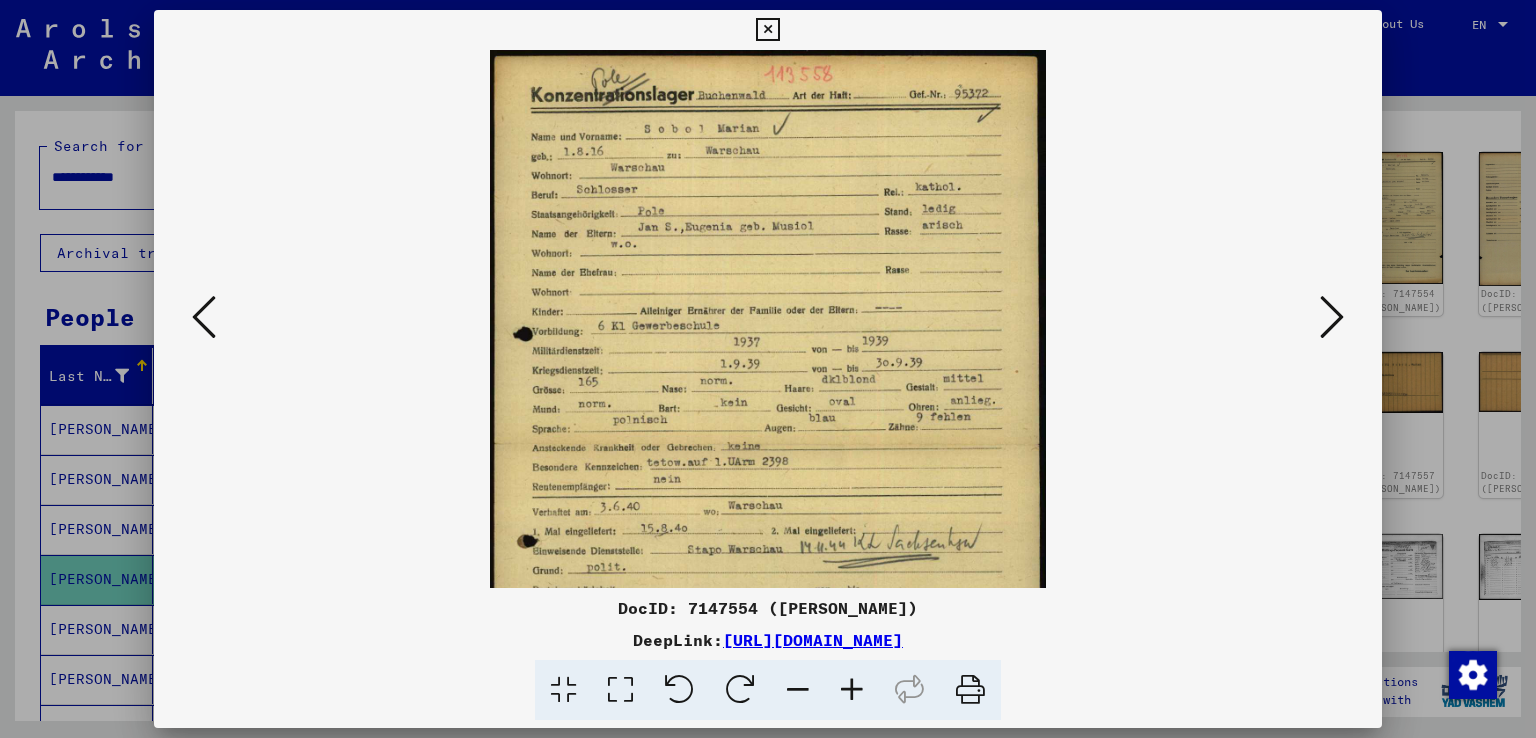 click at bounding box center [852, 690] 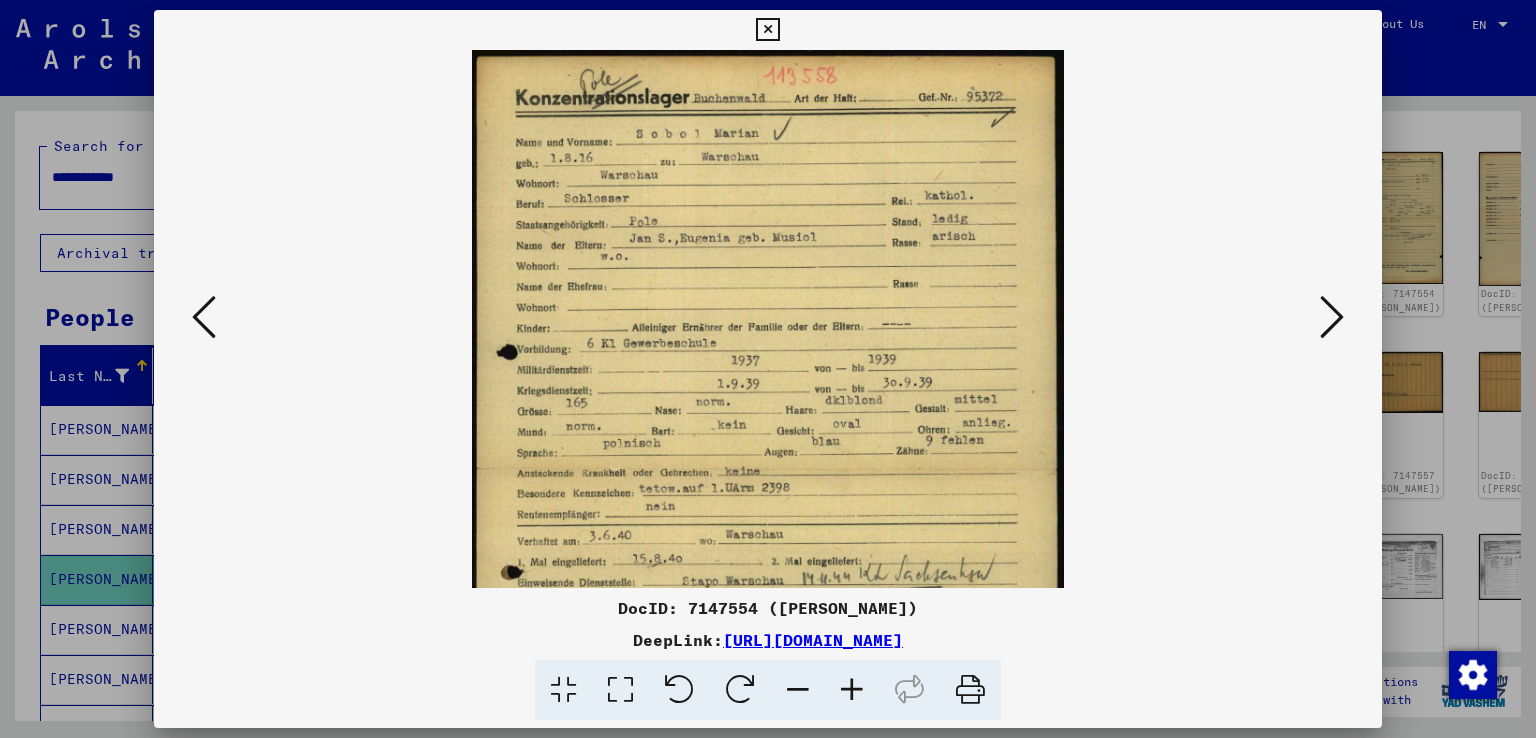 click at bounding box center (852, 690) 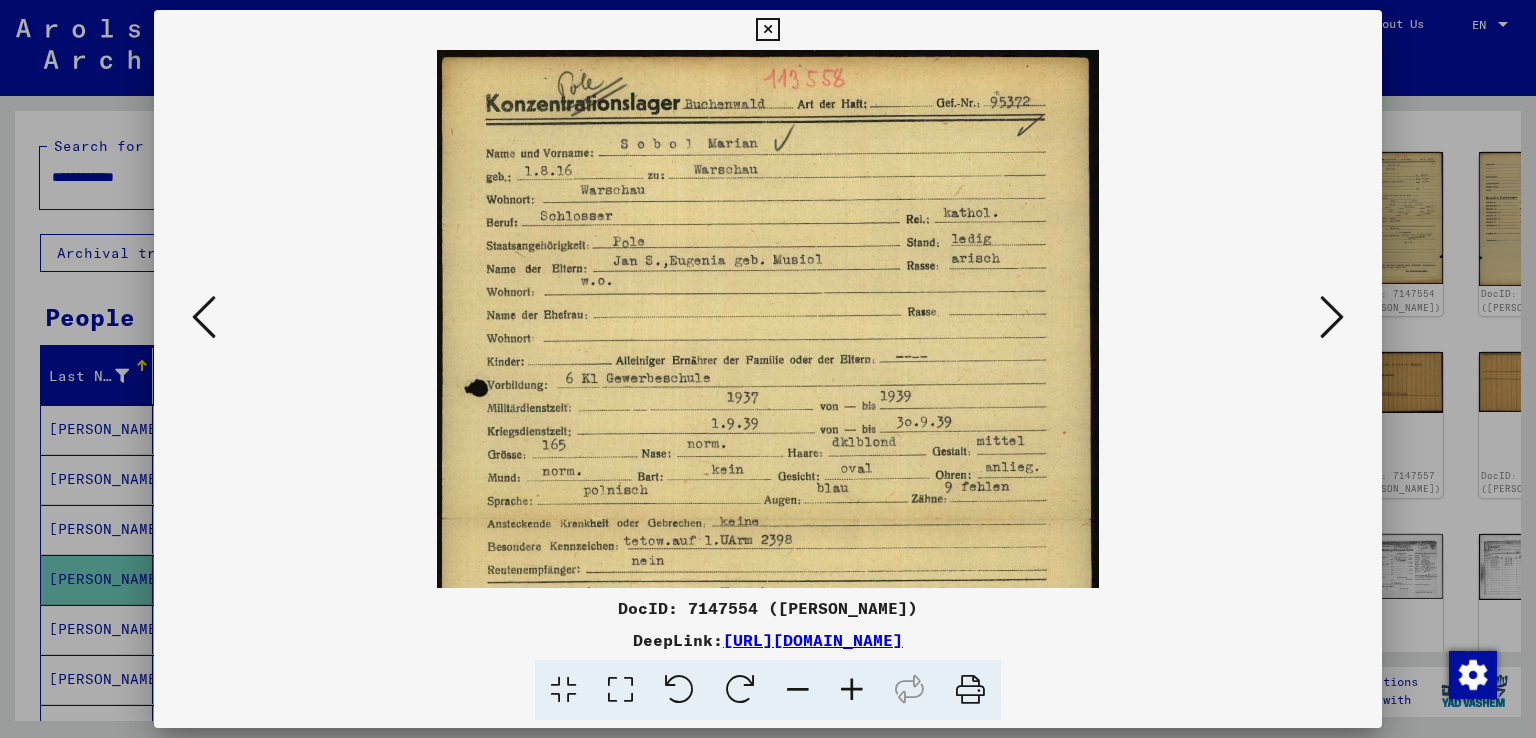 click at bounding box center (852, 690) 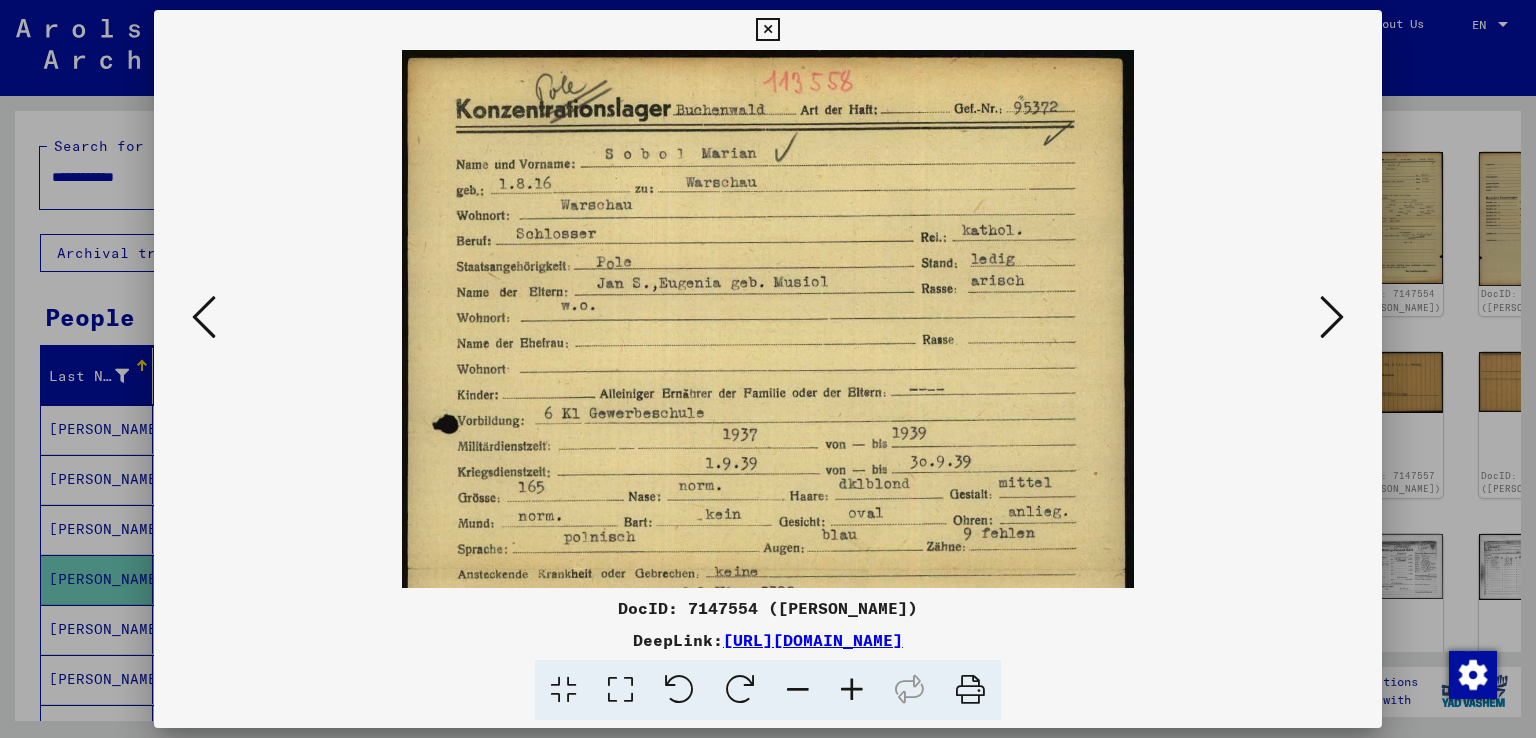 click at bounding box center [852, 690] 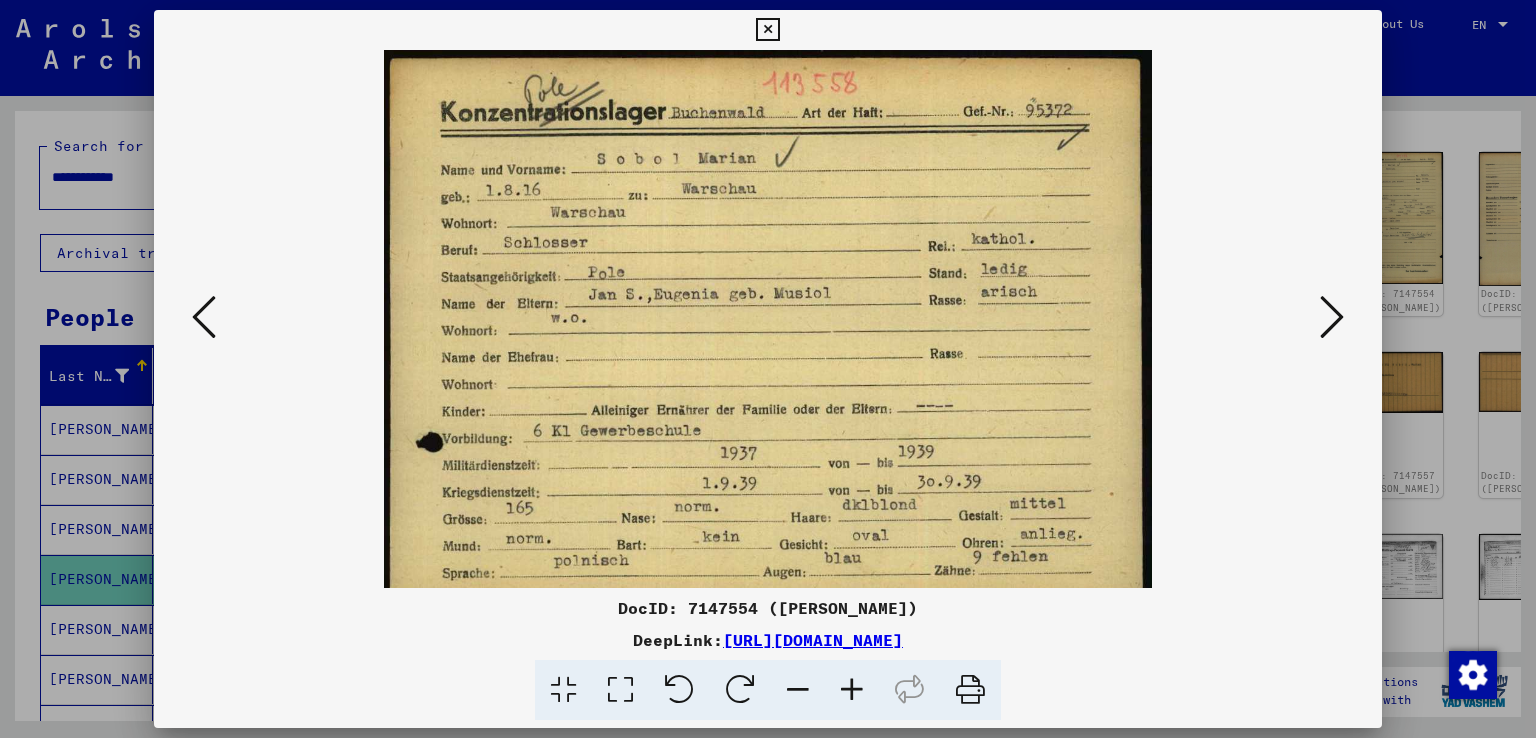 click at bounding box center [852, 690] 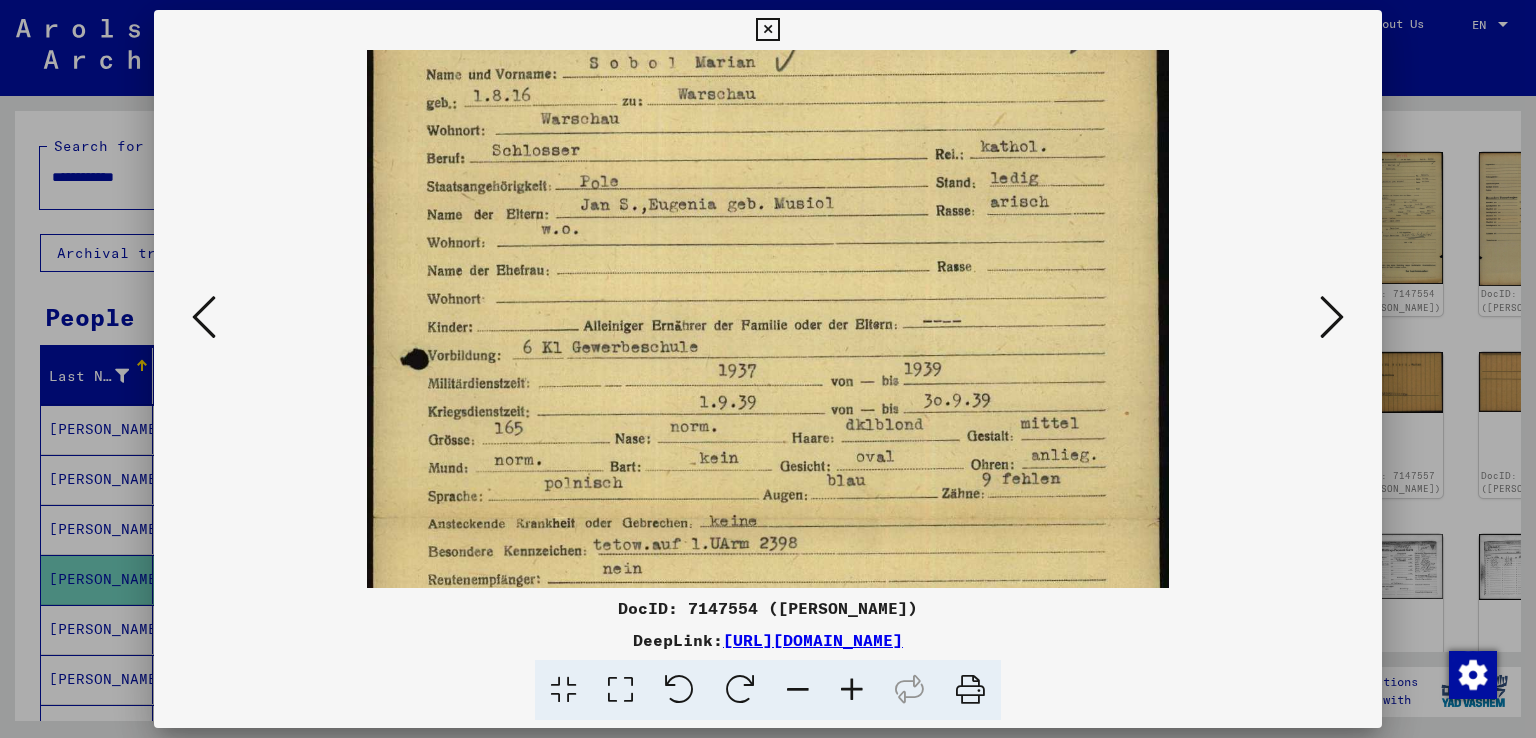 drag, startPoint x: 740, startPoint y: 350, endPoint x: 758, endPoint y: 261, distance: 90.80198 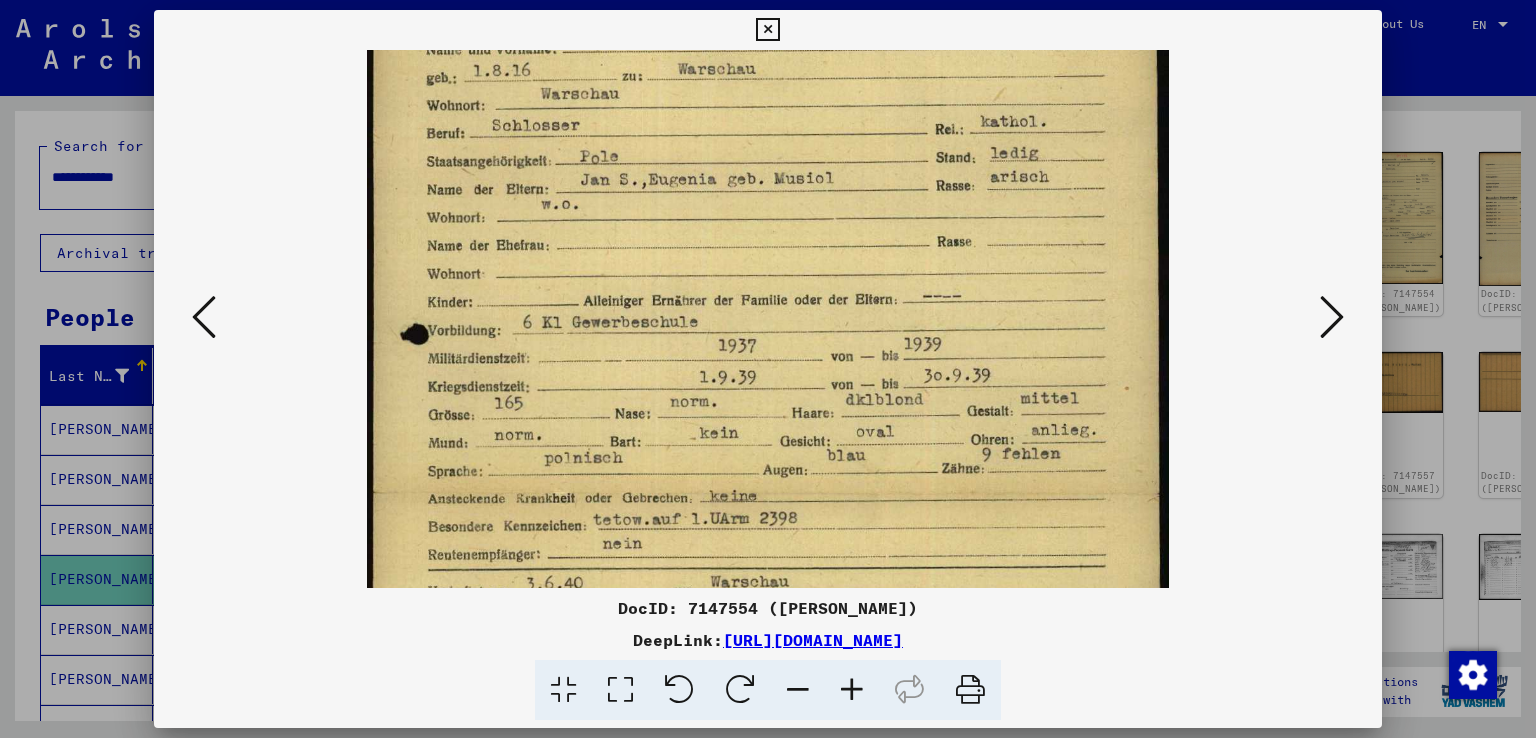 drag, startPoint x: 732, startPoint y: 292, endPoint x: 724, endPoint y: 262, distance: 31.04835 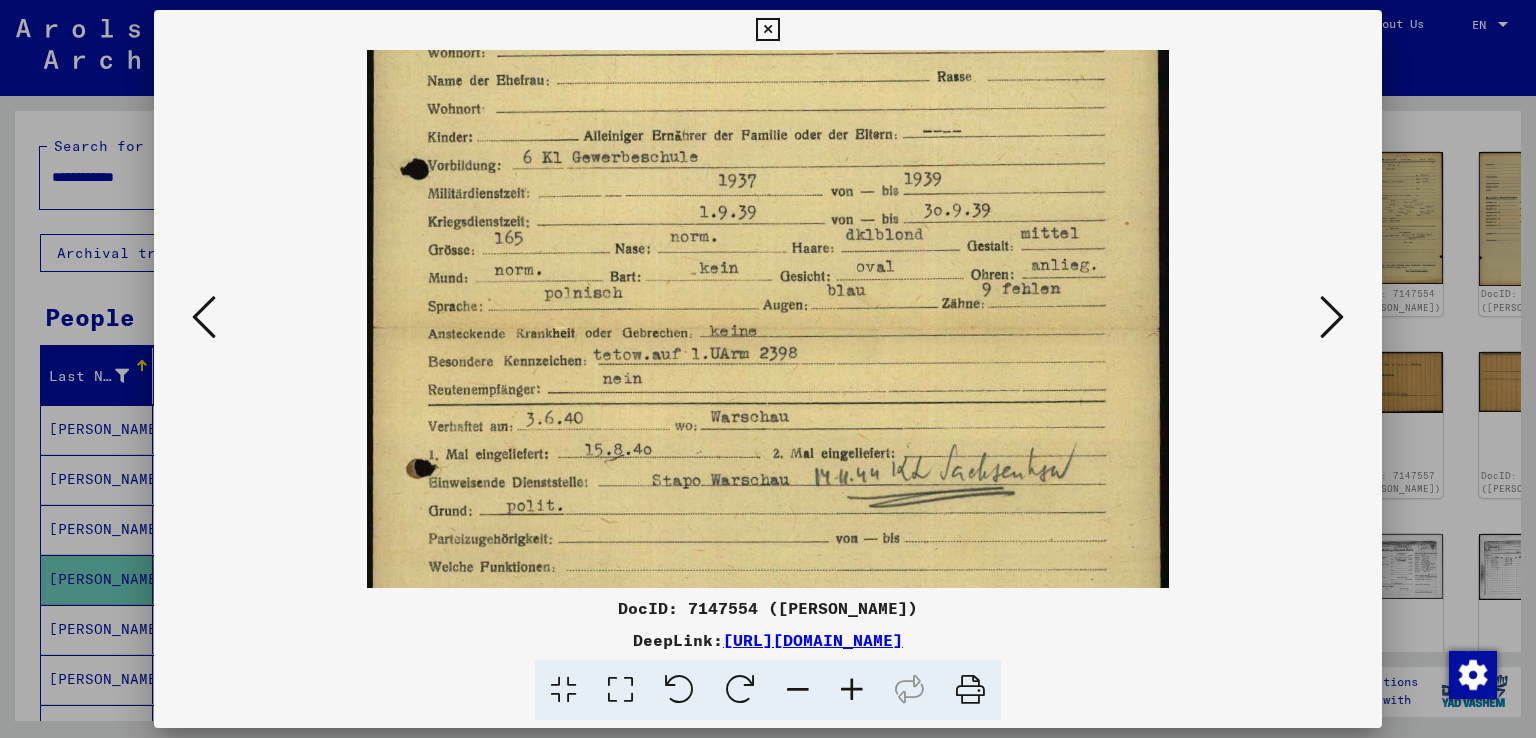 drag, startPoint x: 717, startPoint y: 280, endPoint x: 703, endPoint y: 166, distance: 114.85643 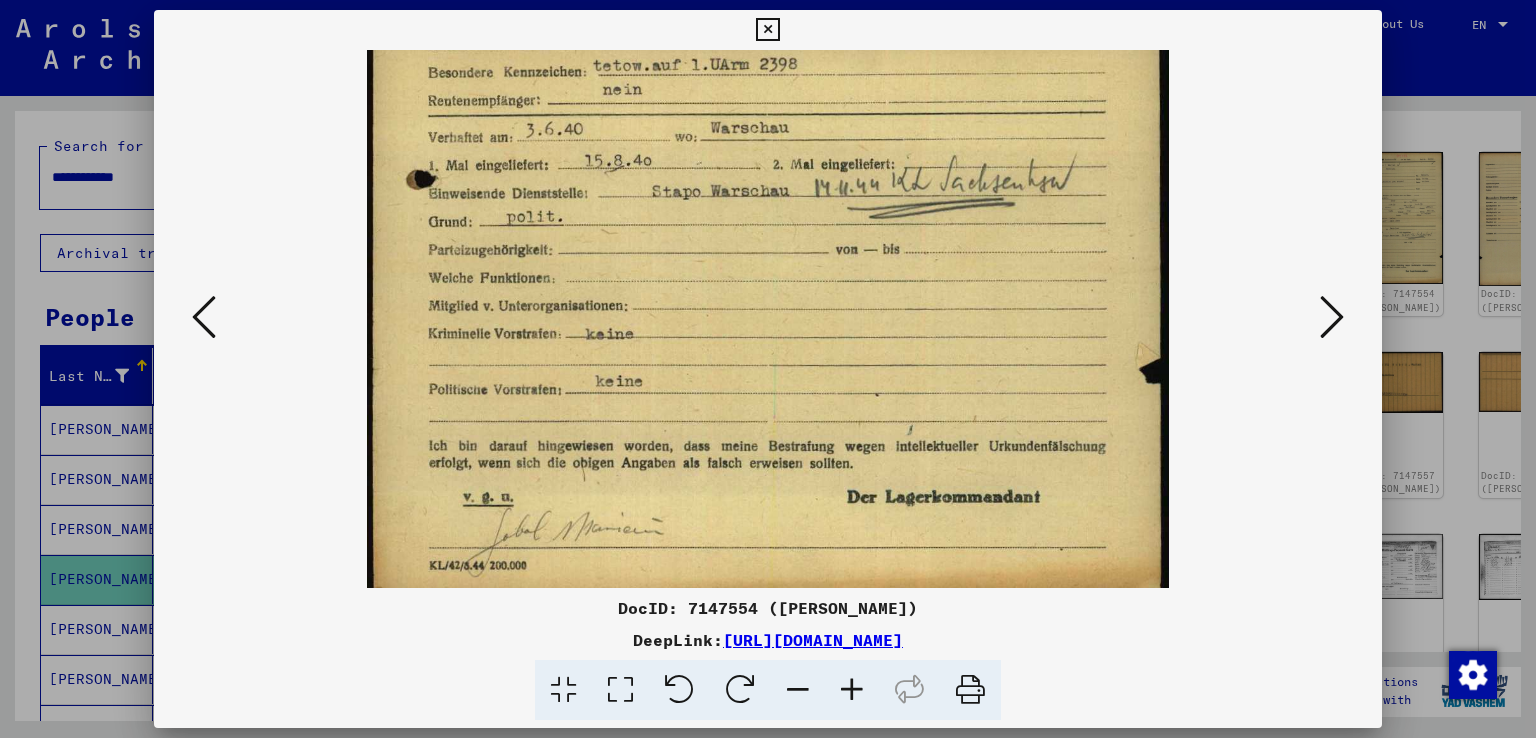 drag, startPoint x: 689, startPoint y: 320, endPoint x: 628, endPoint y: 40, distance: 286.56763 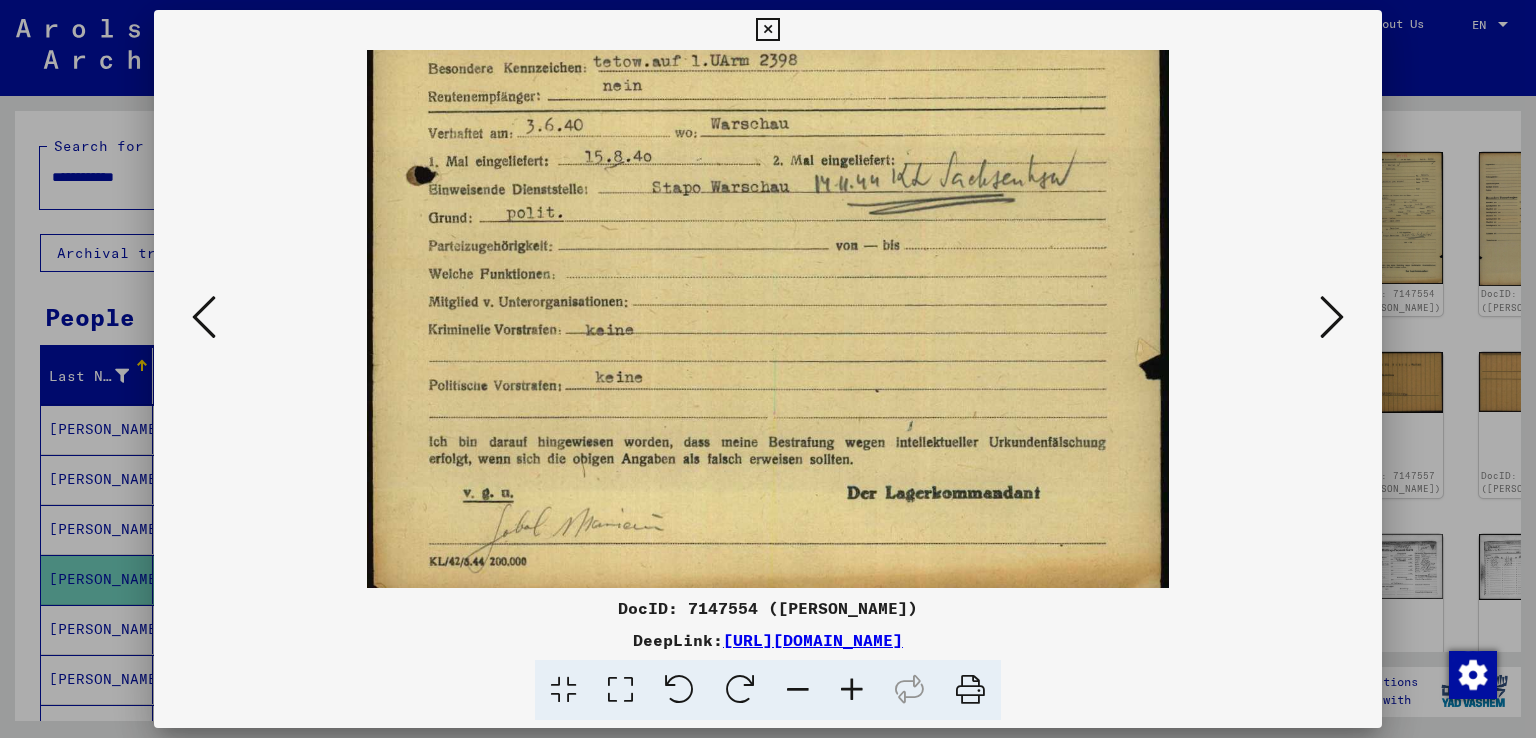 scroll, scrollTop: 600, scrollLeft: 0, axis: vertical 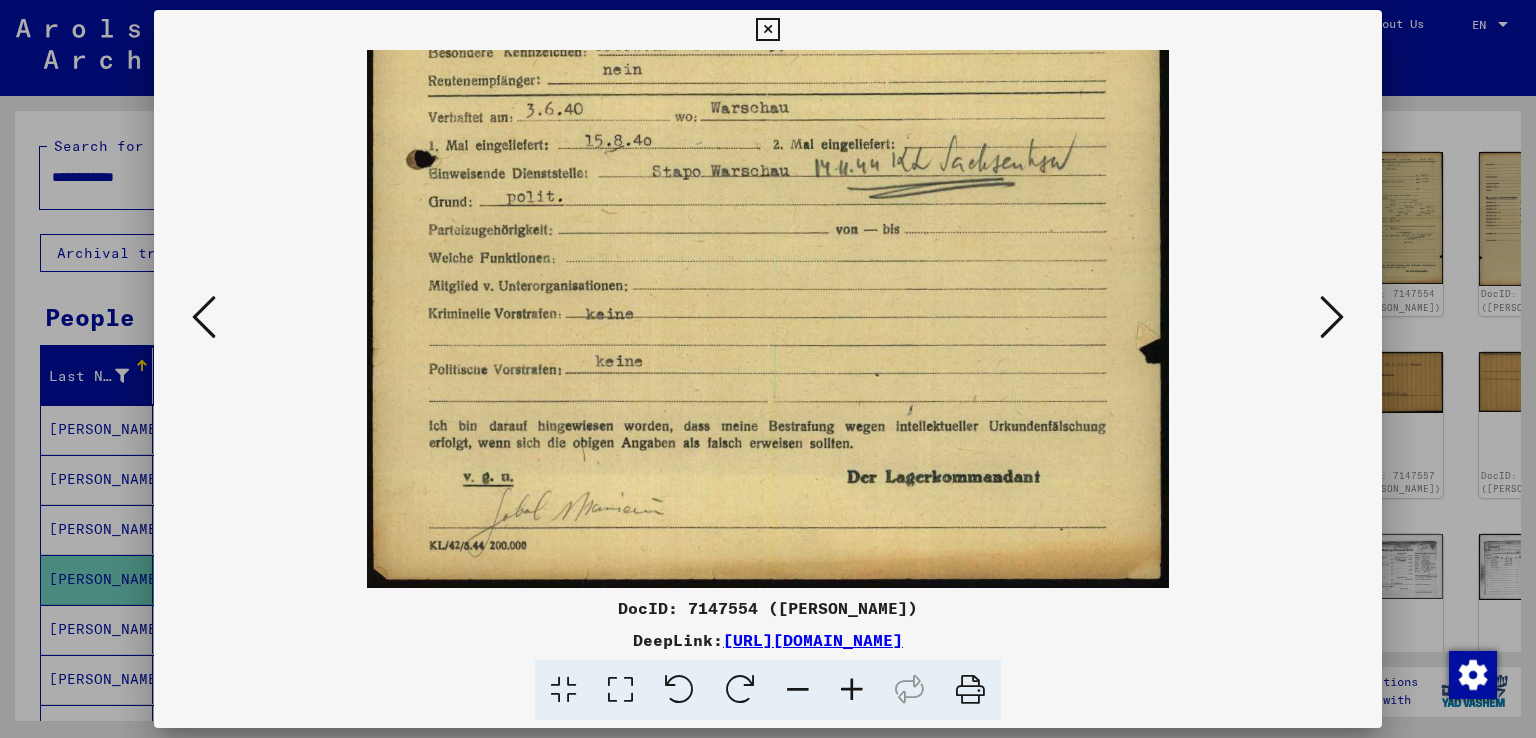 drag, startPoint x: 624, startPoint y: 236, endPoint x: 616, endPoint y: 21, distance: 215.14879 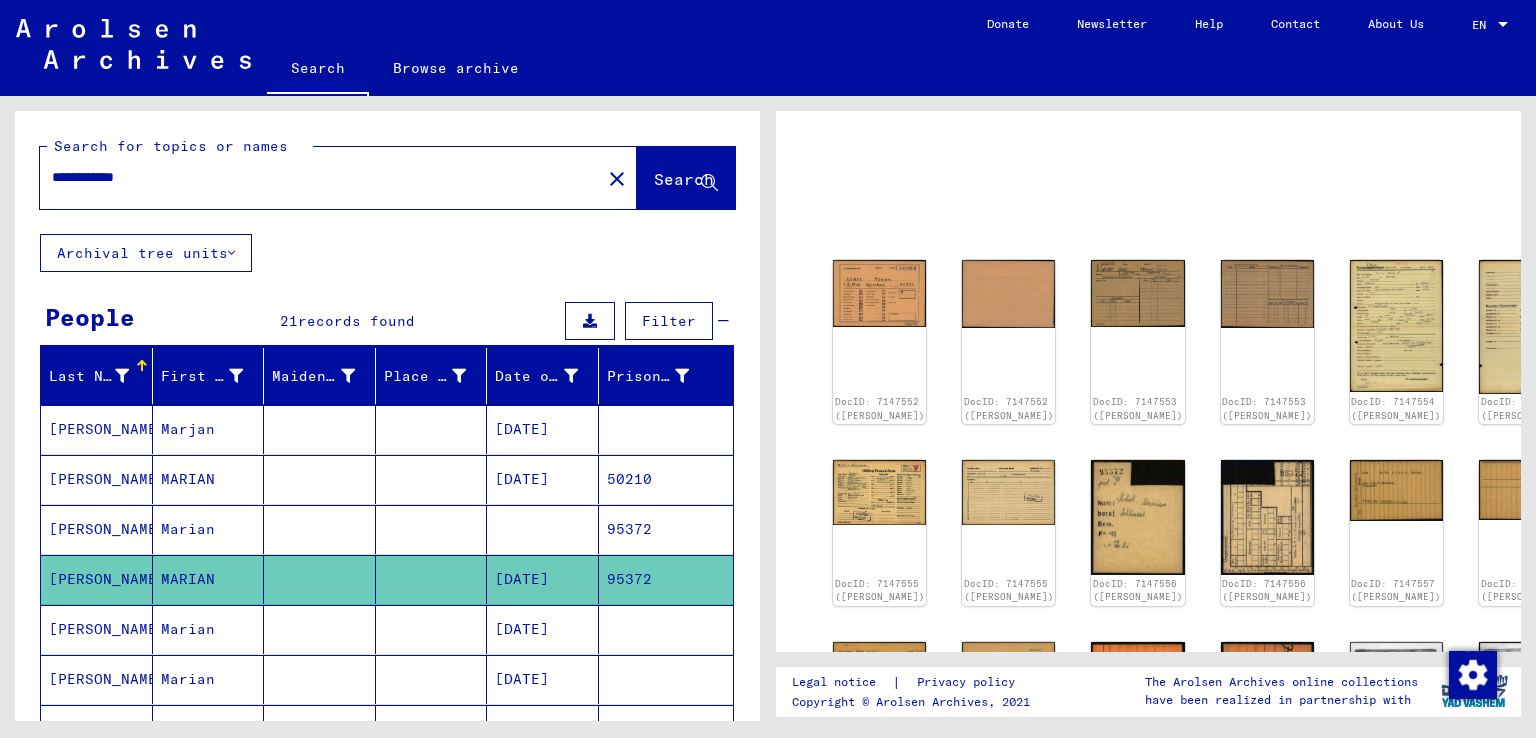 scroll, scrollTop: 0, scrollLeft: 0, axis: both 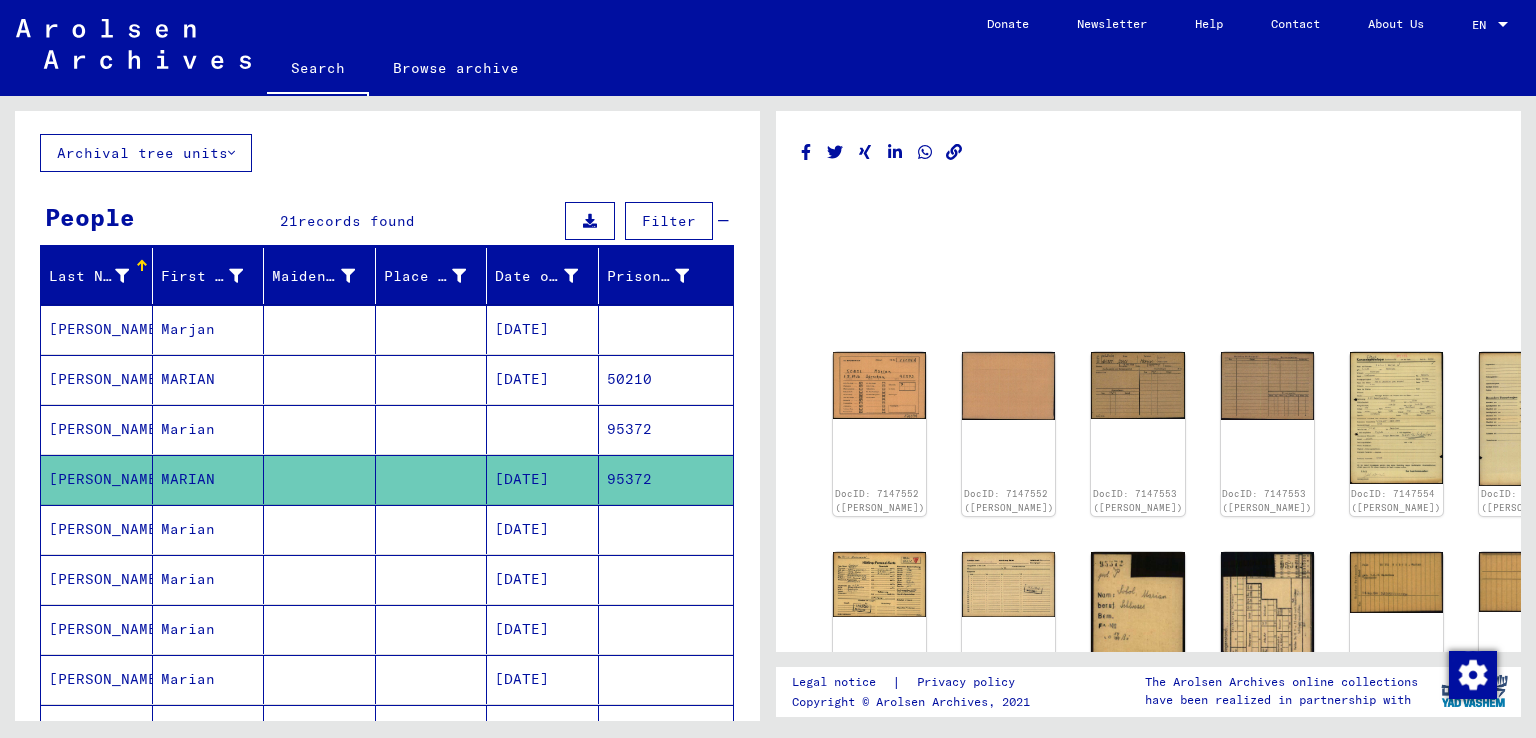 click on "[DATE]" at bounding box center (543, 579) 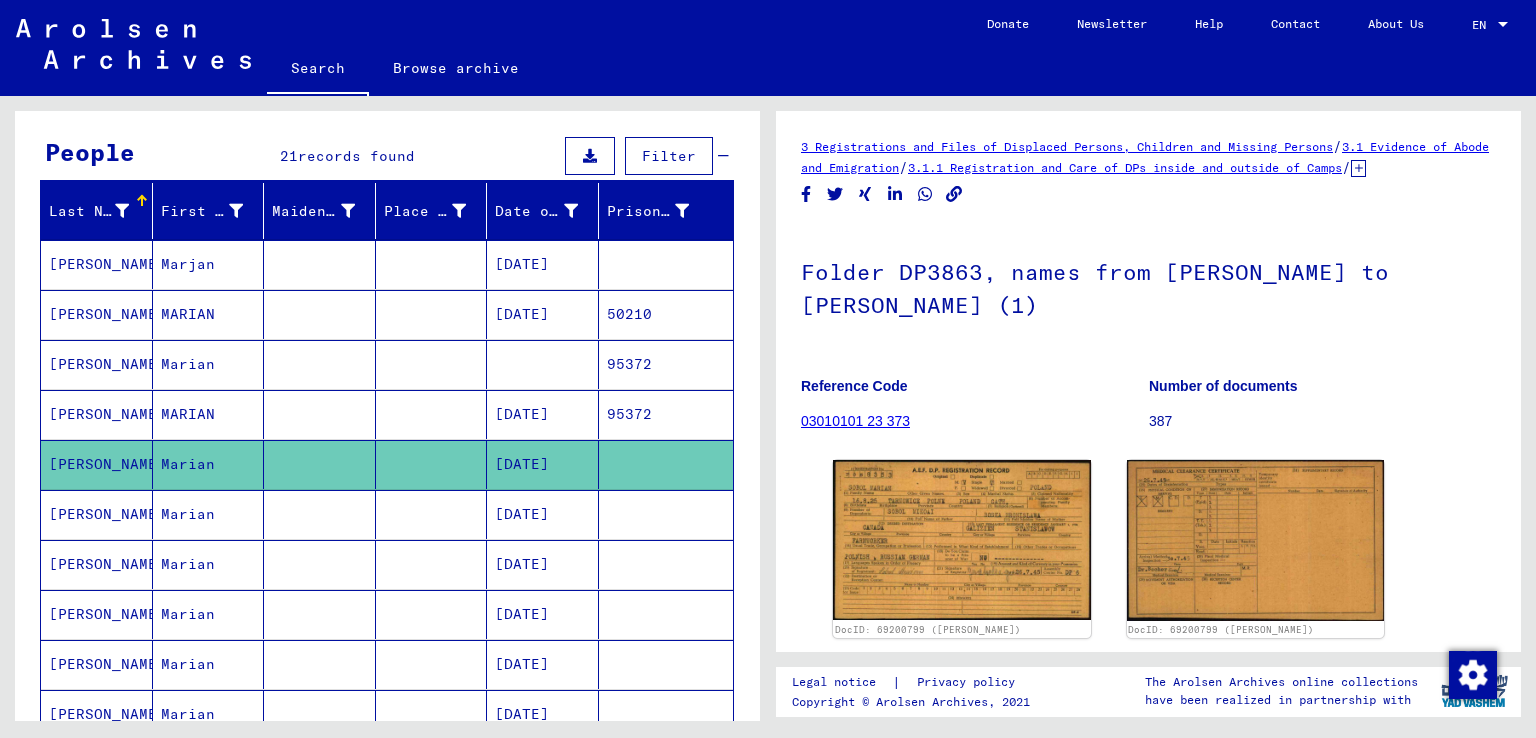 scroll, scrollTop: 200, scrollLeft: 0, axis: vertical 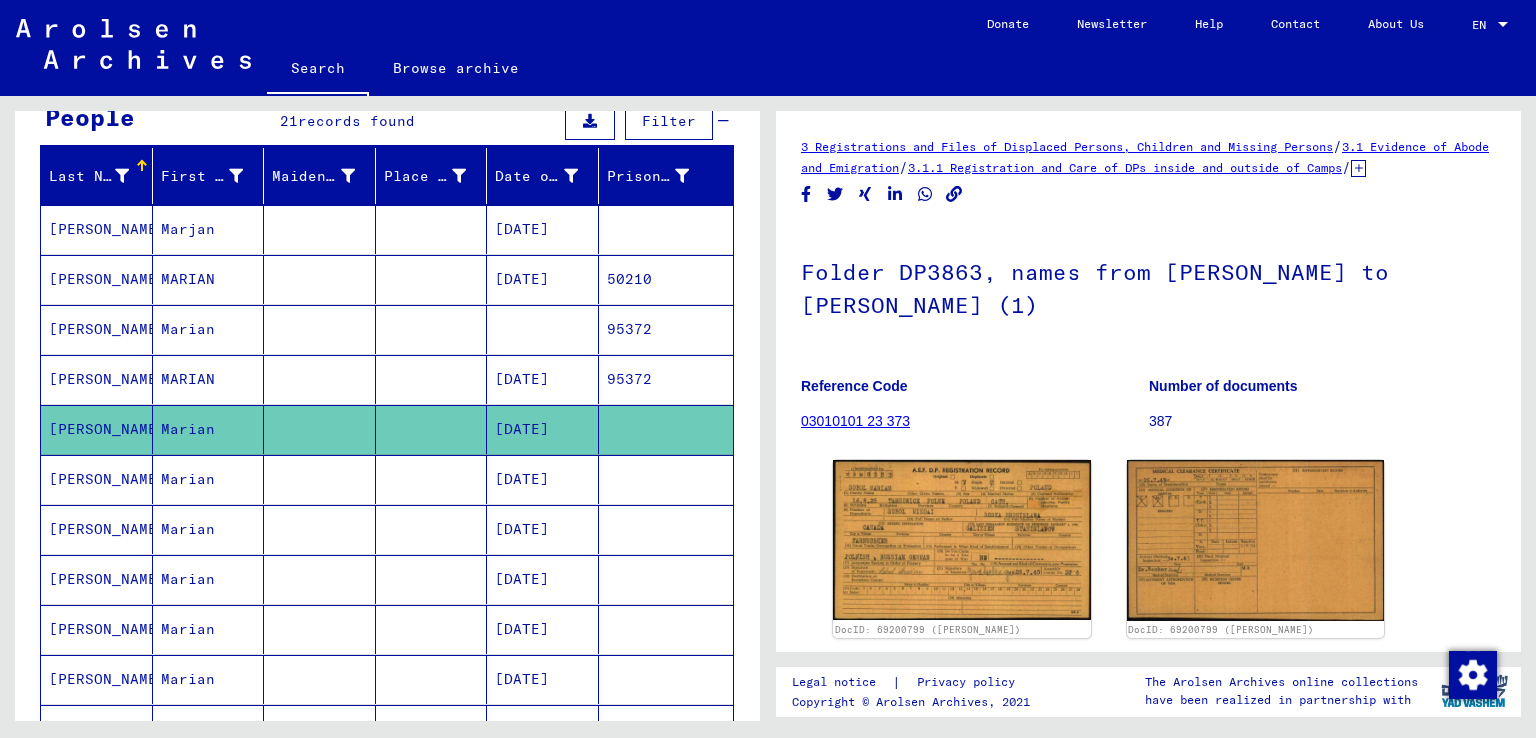 click on "95372" at bounding box center [666, 429] 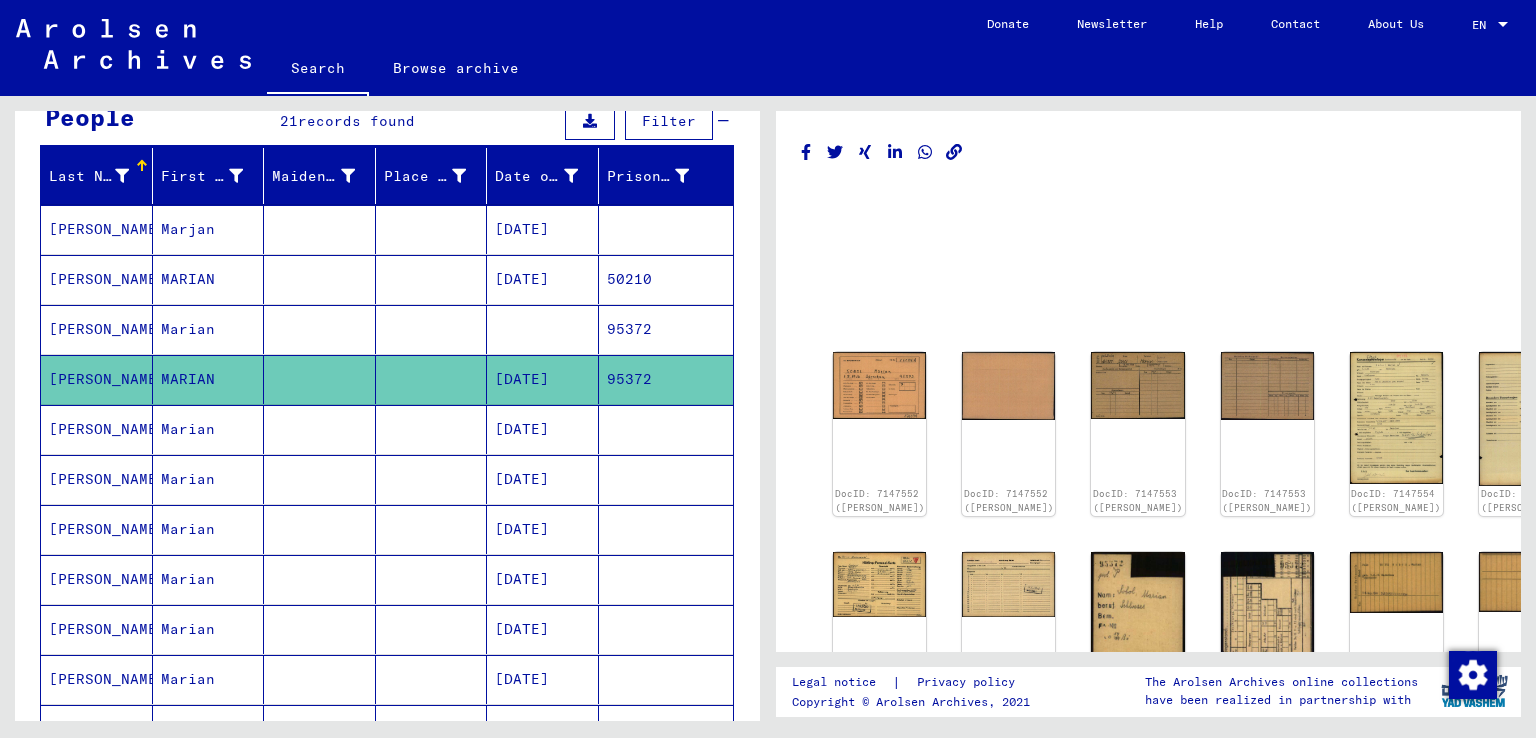 click on "95372" at bounding box center [666, 379] 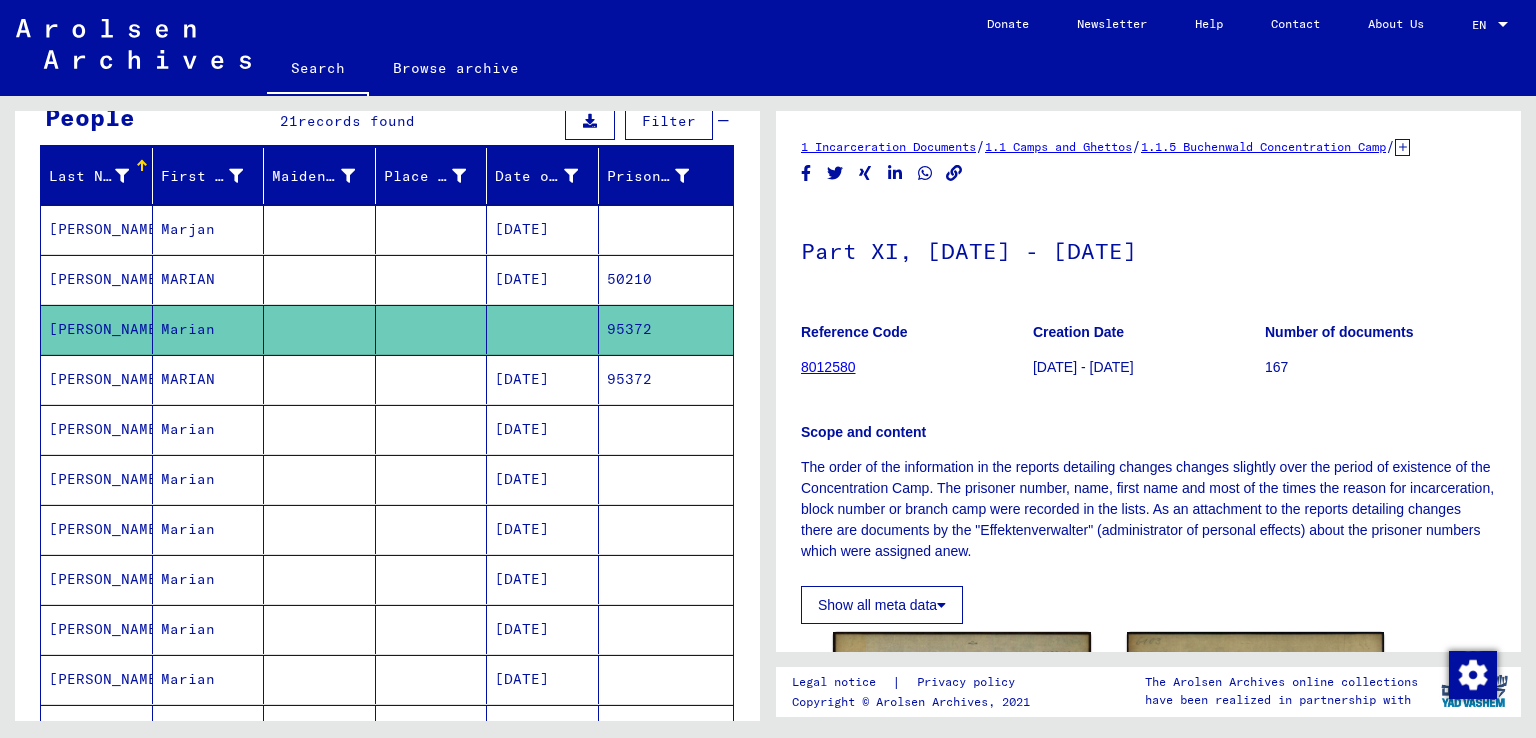scroll, scrollTop: 400, scrollLeft: 0, axis: vertical 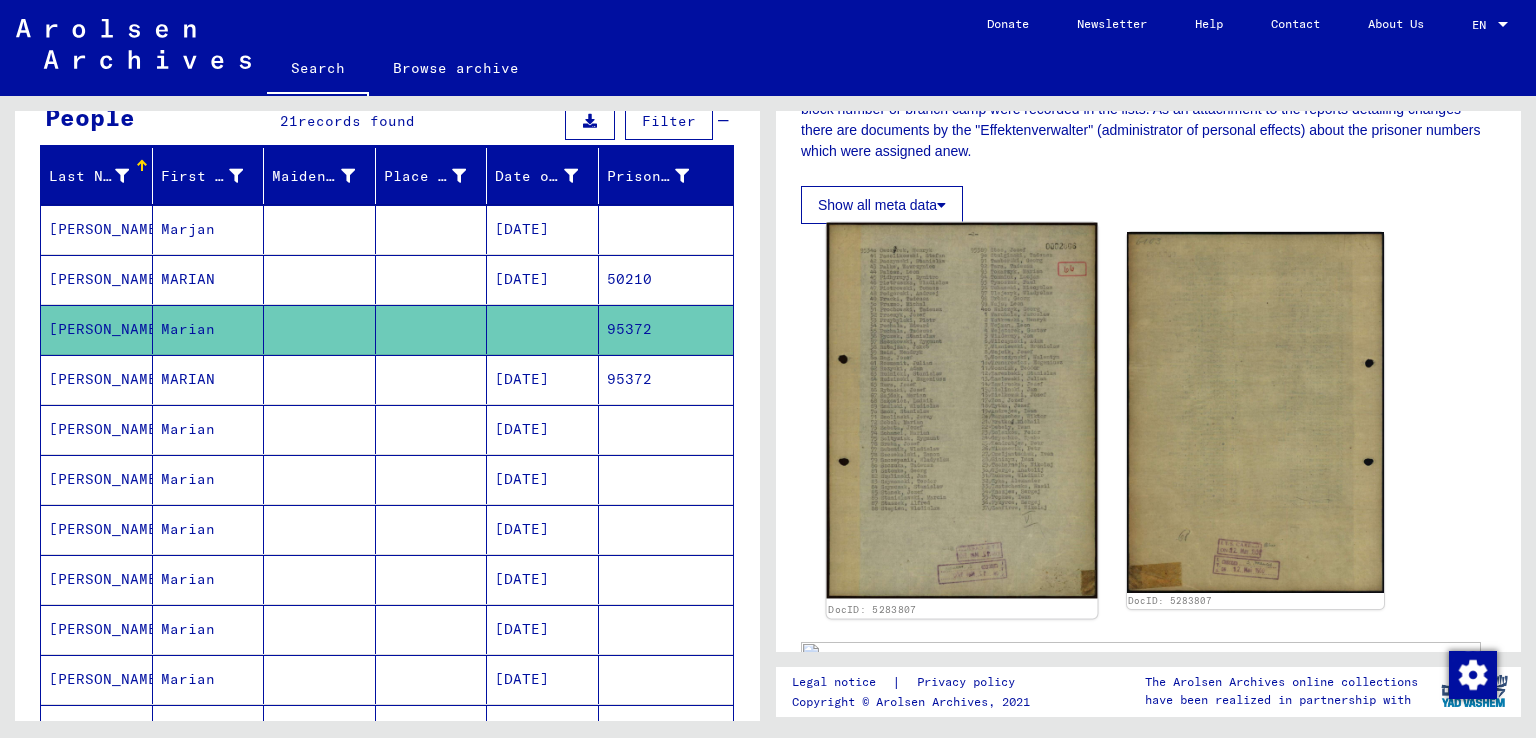 click 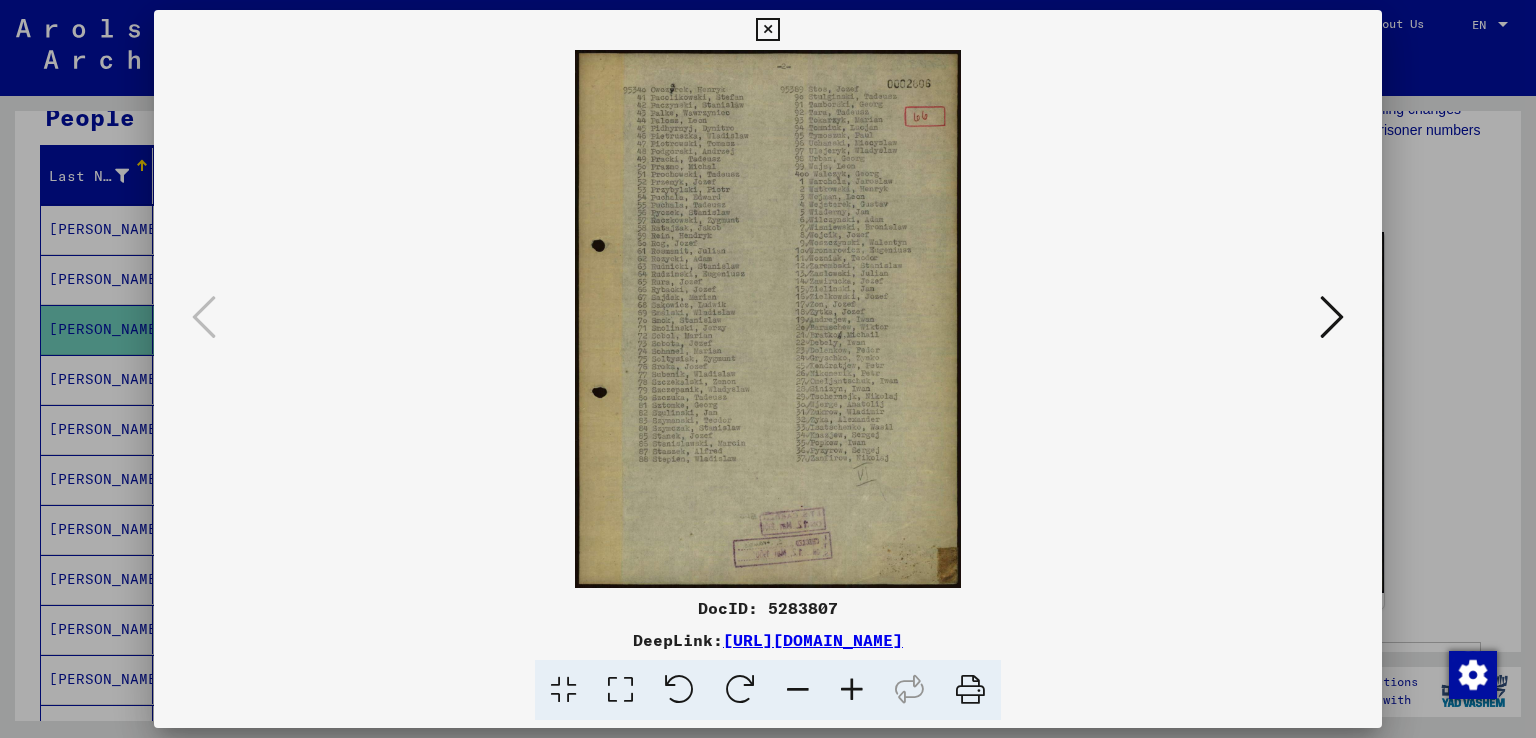 click at bounding box center [852, 690] 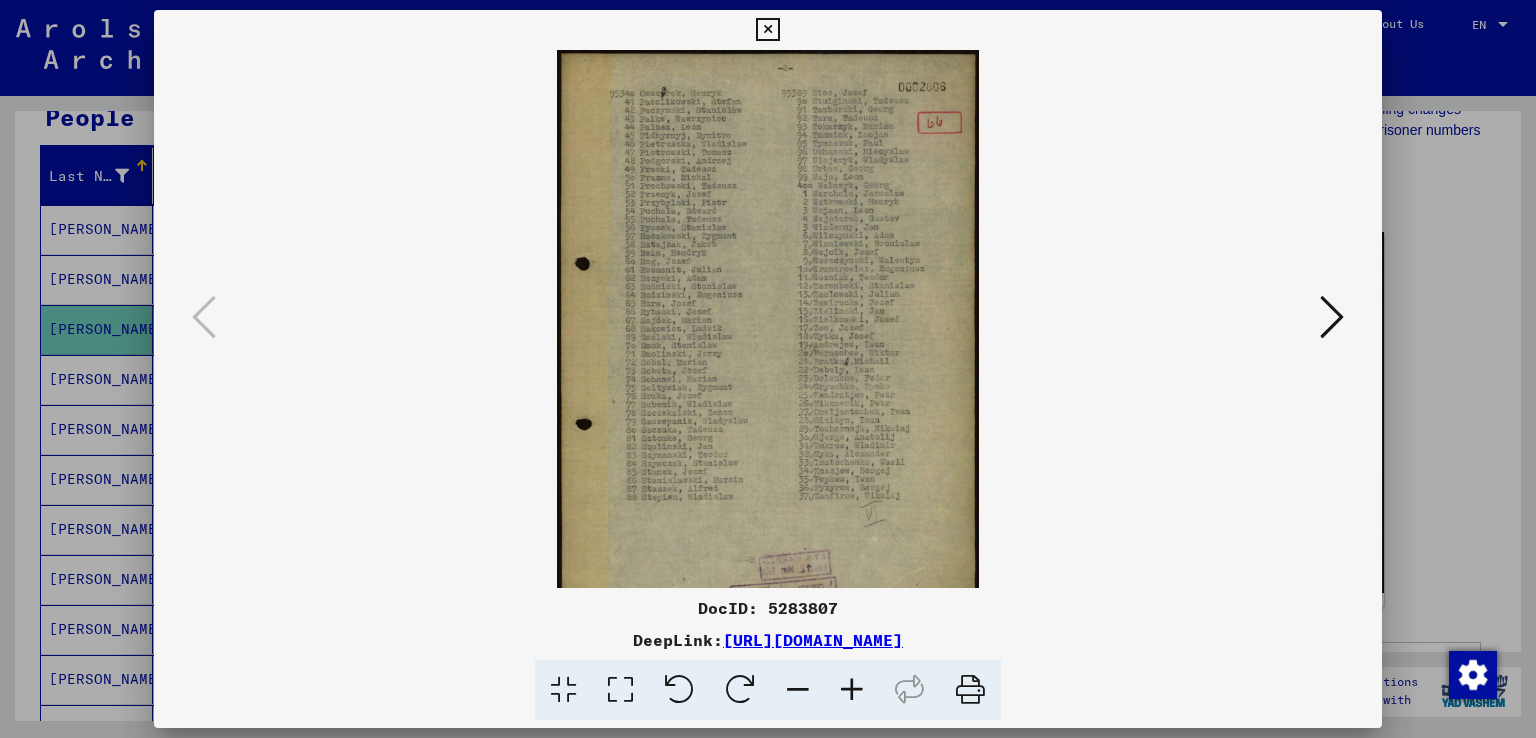 click at bounding box center [852, 690] 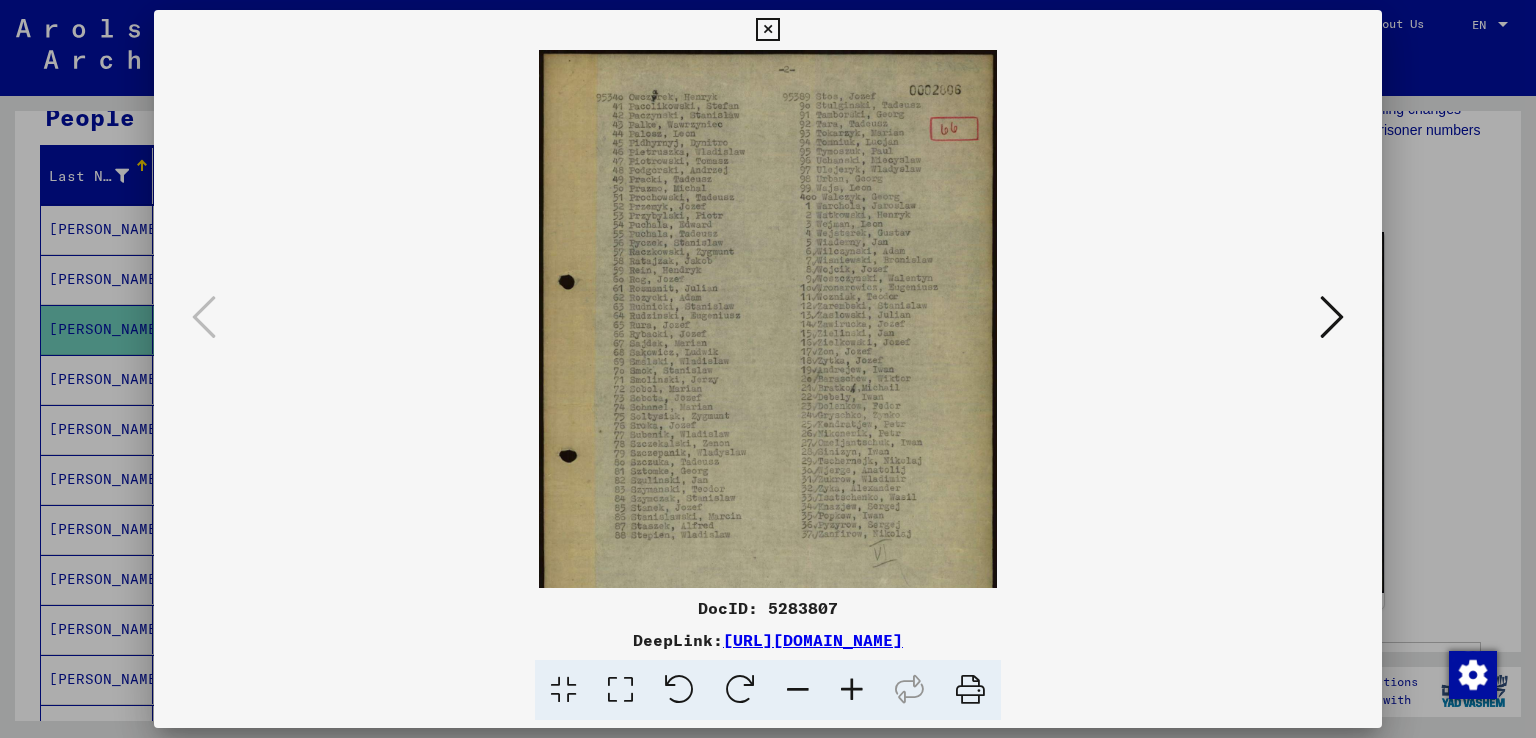click at bounding box center (852, 690) 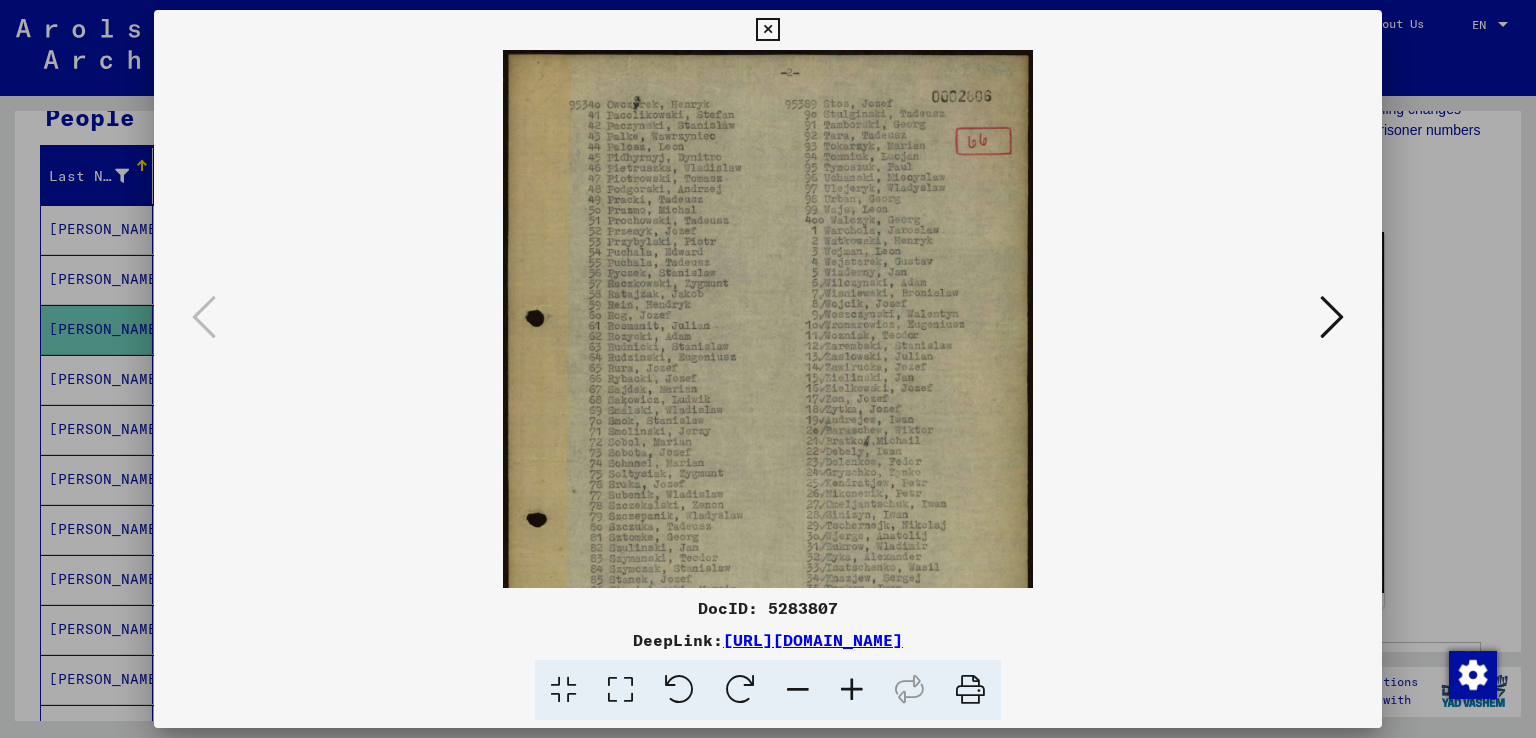 click at bounding box center (852, 690) 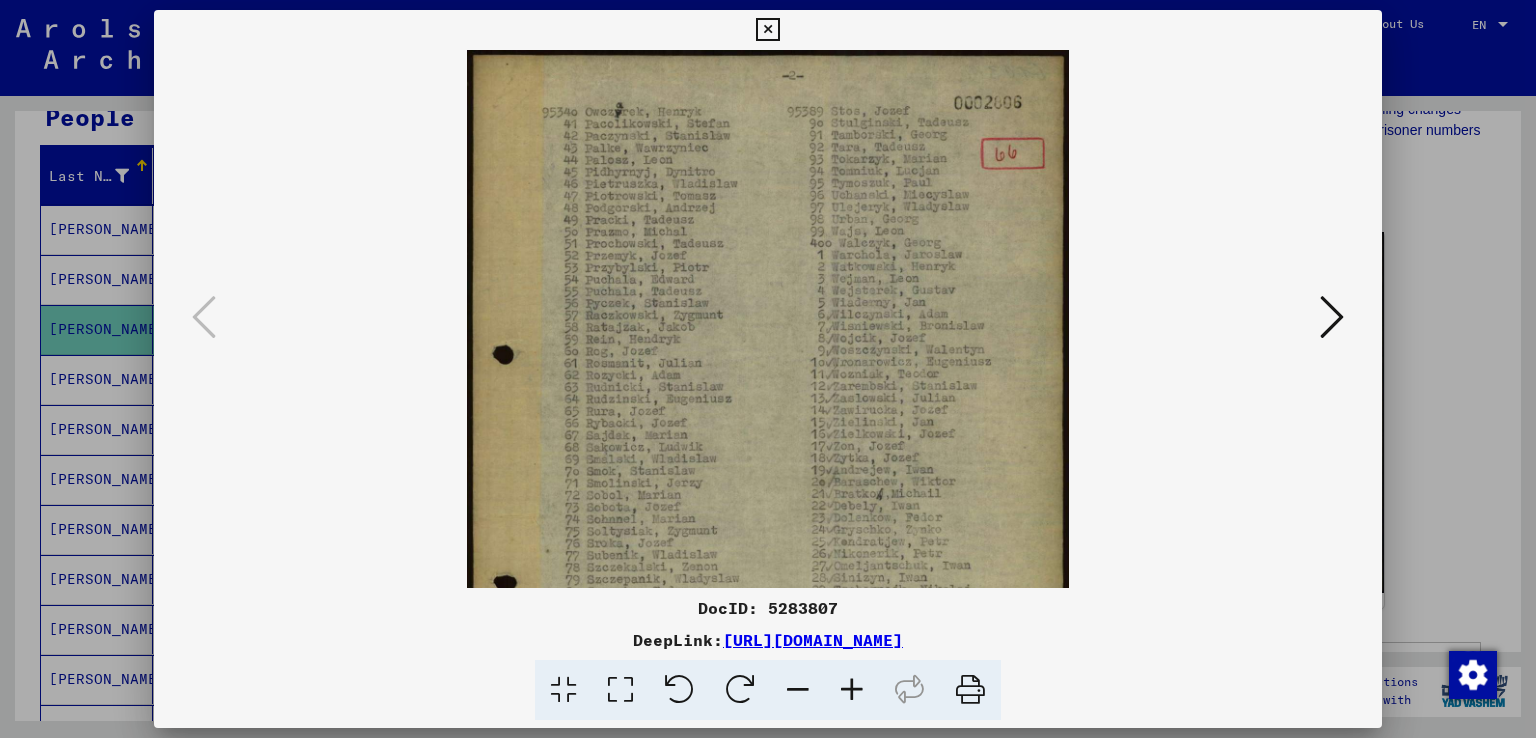 click at bounding box center (852, 690) 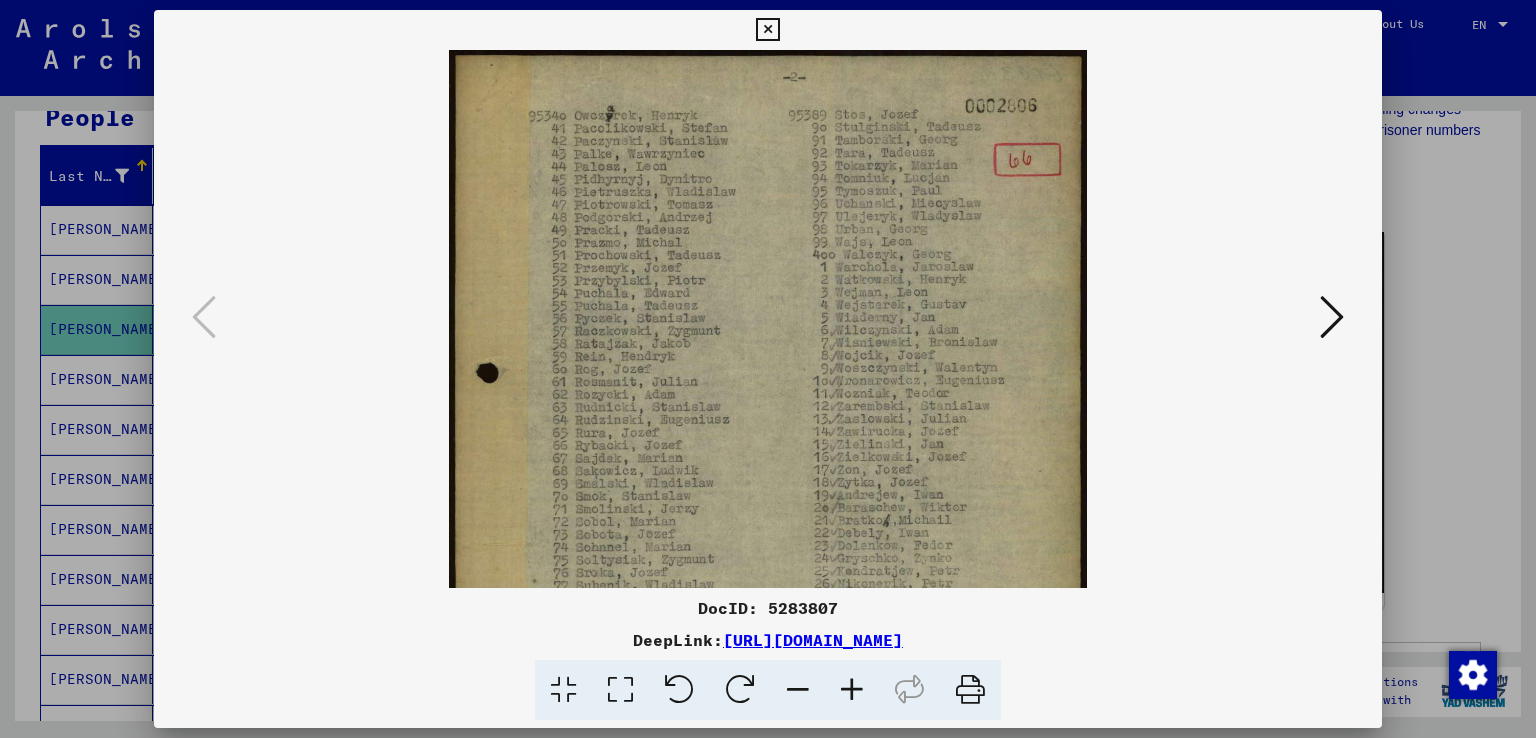 click at bounding box center [852, 690] 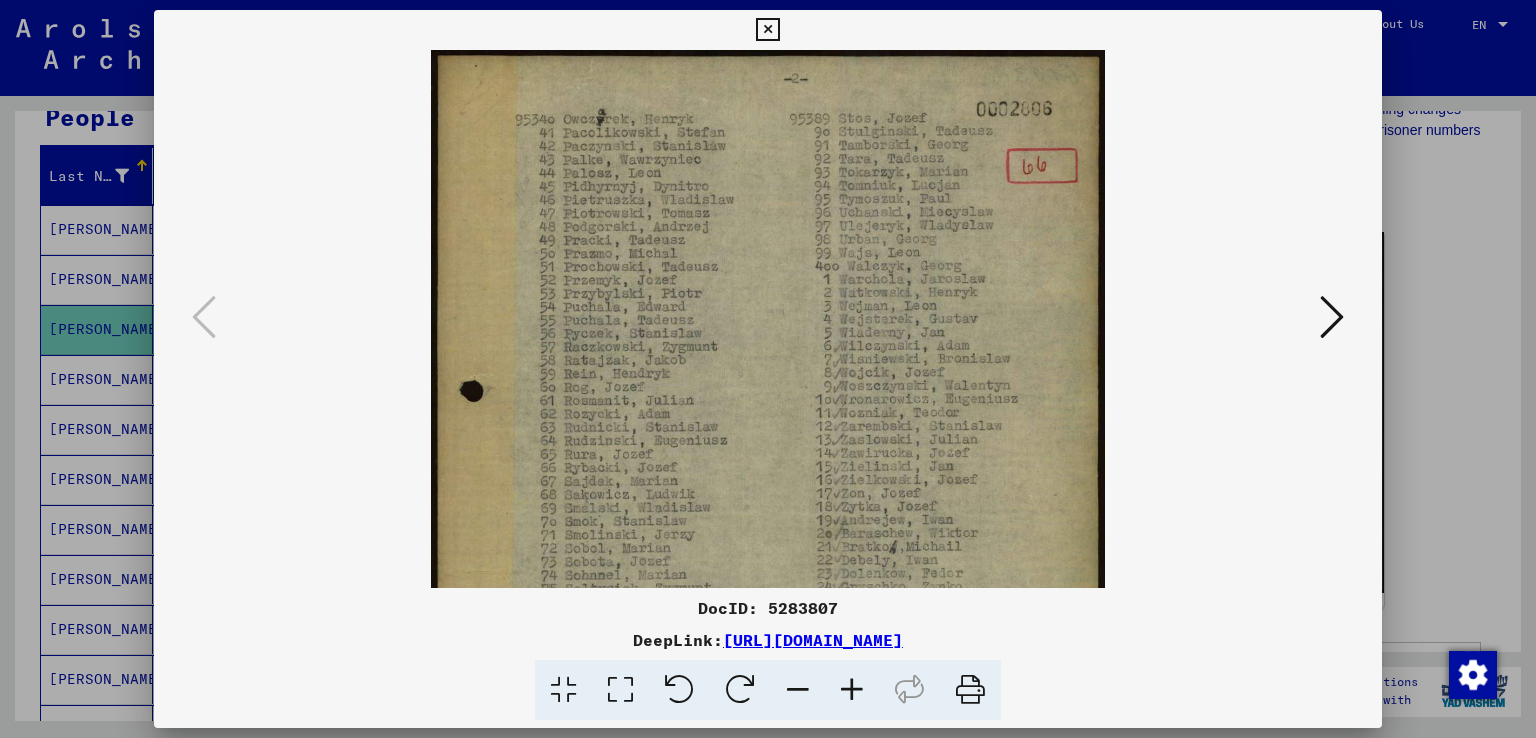 click at bounding box center [768, 369] 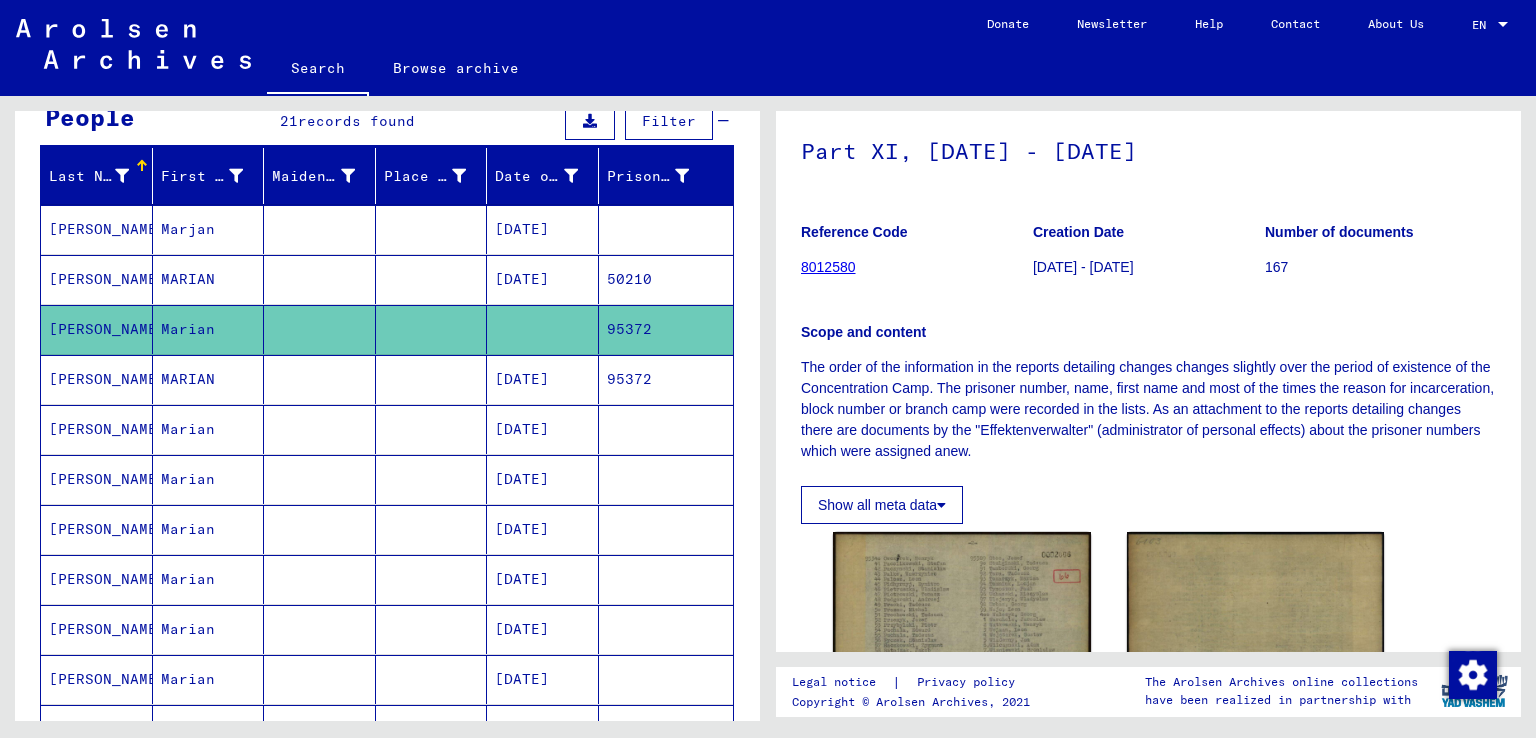 scroll, scrollTop: 0, scrollLeft: 0, axis: both 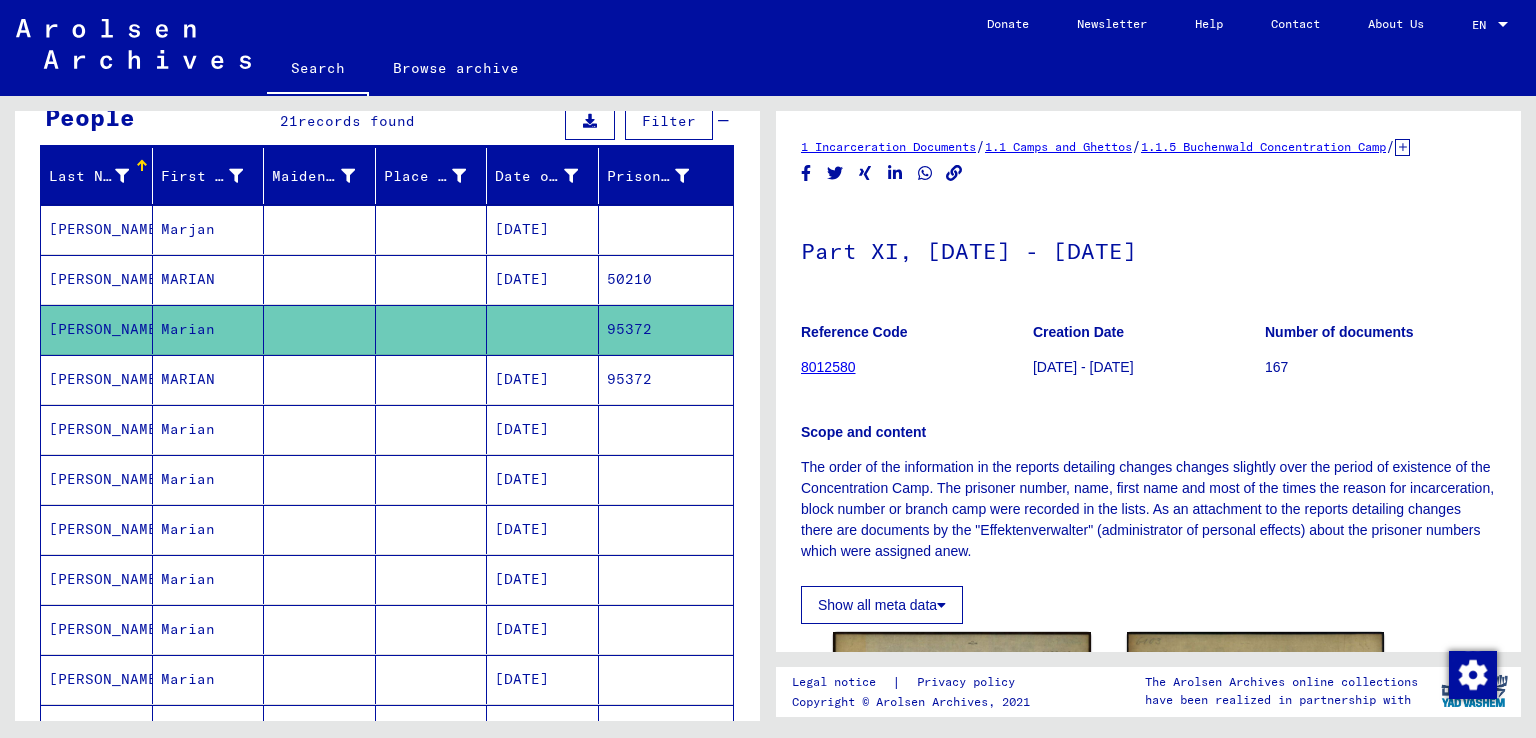 click on "95372" at bounding box center (666, 429) 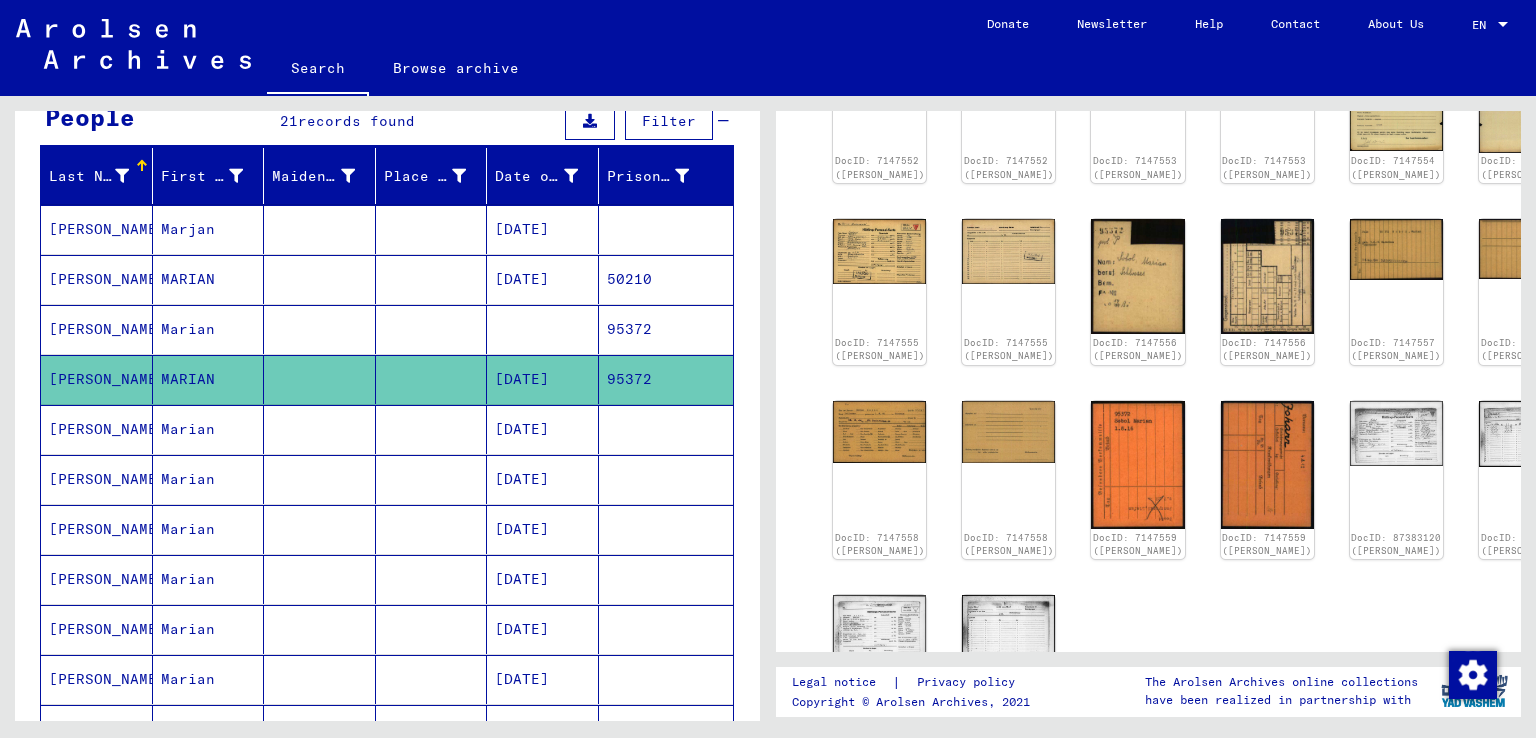scroll, scrollTop: 500, scrollLeft: 0, axis: vertical 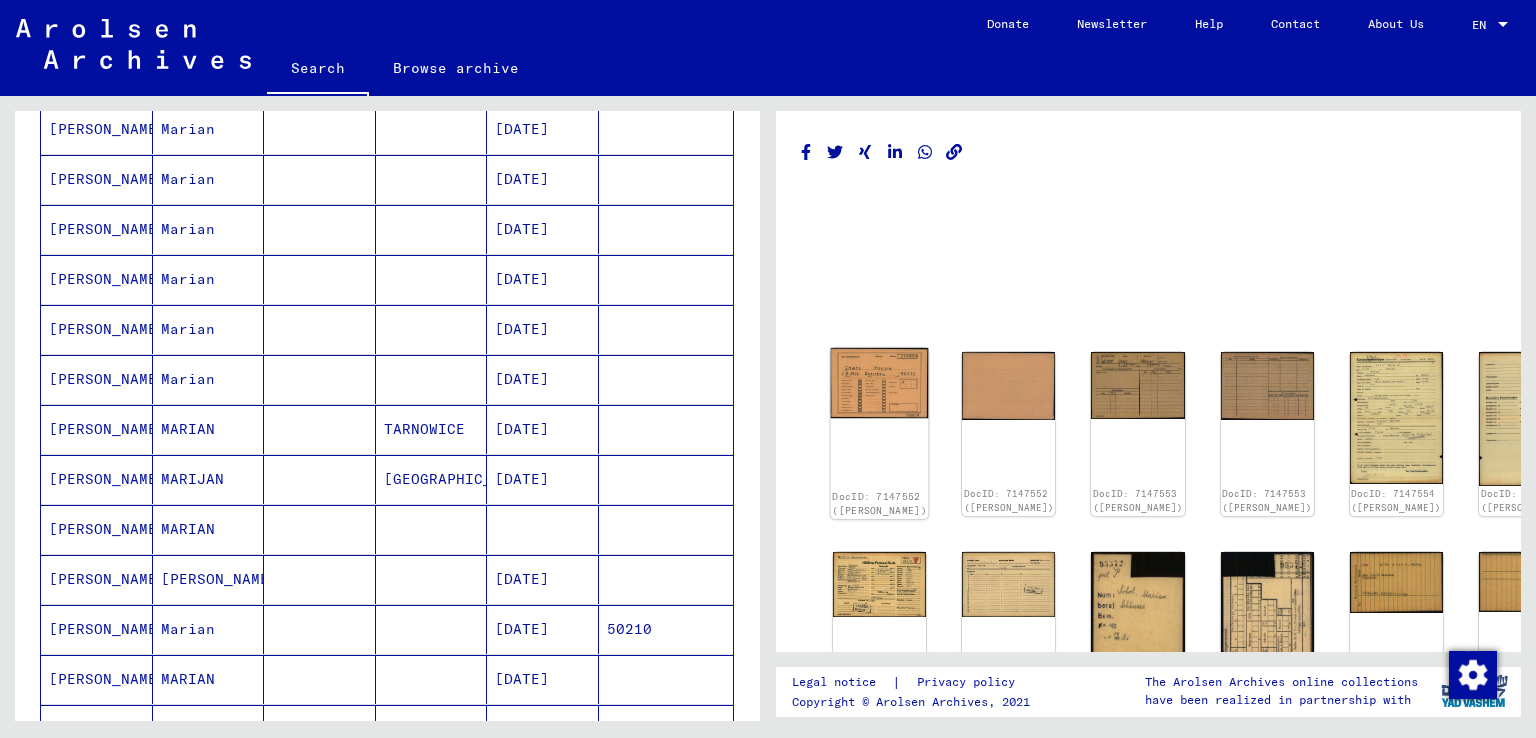 click 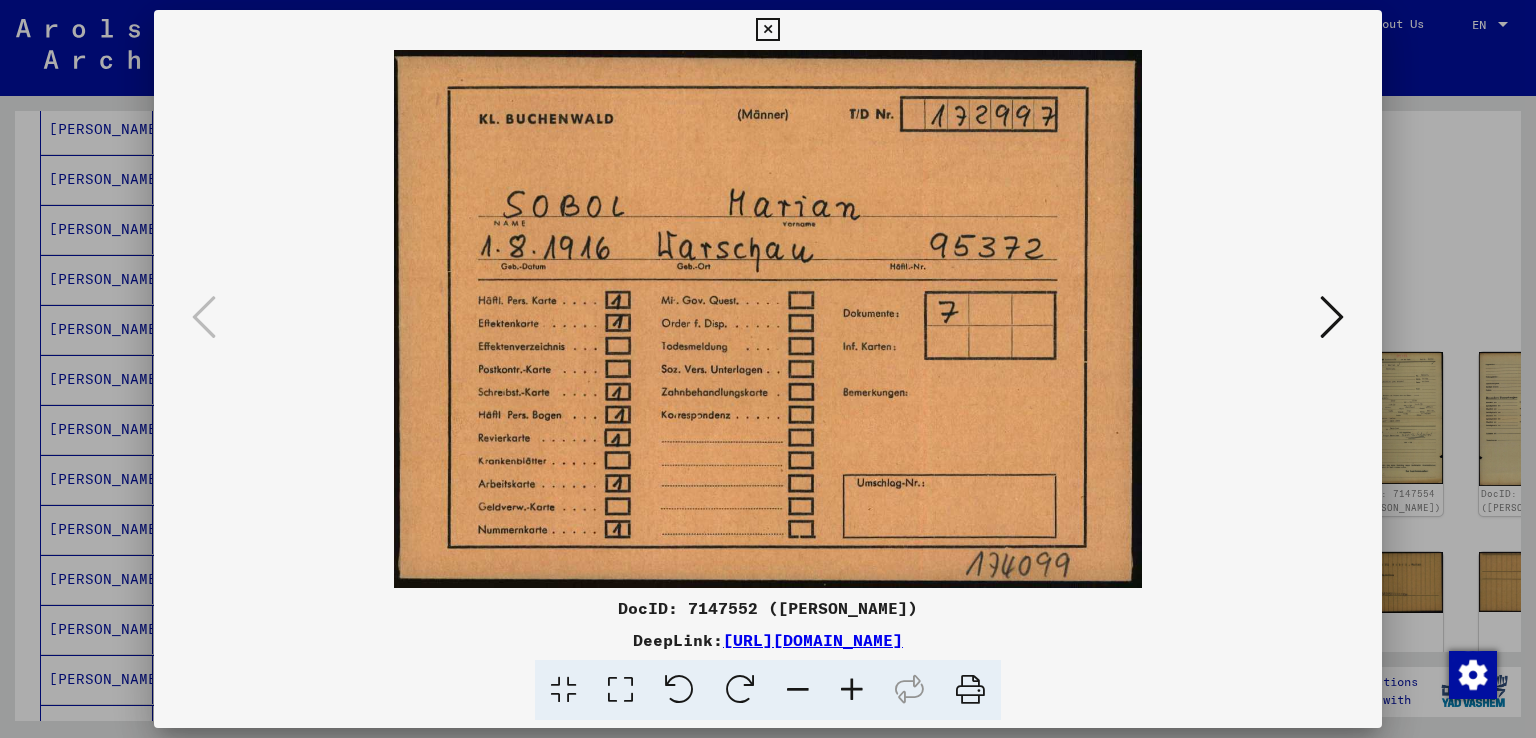 click at bounding box center (1332, 318) 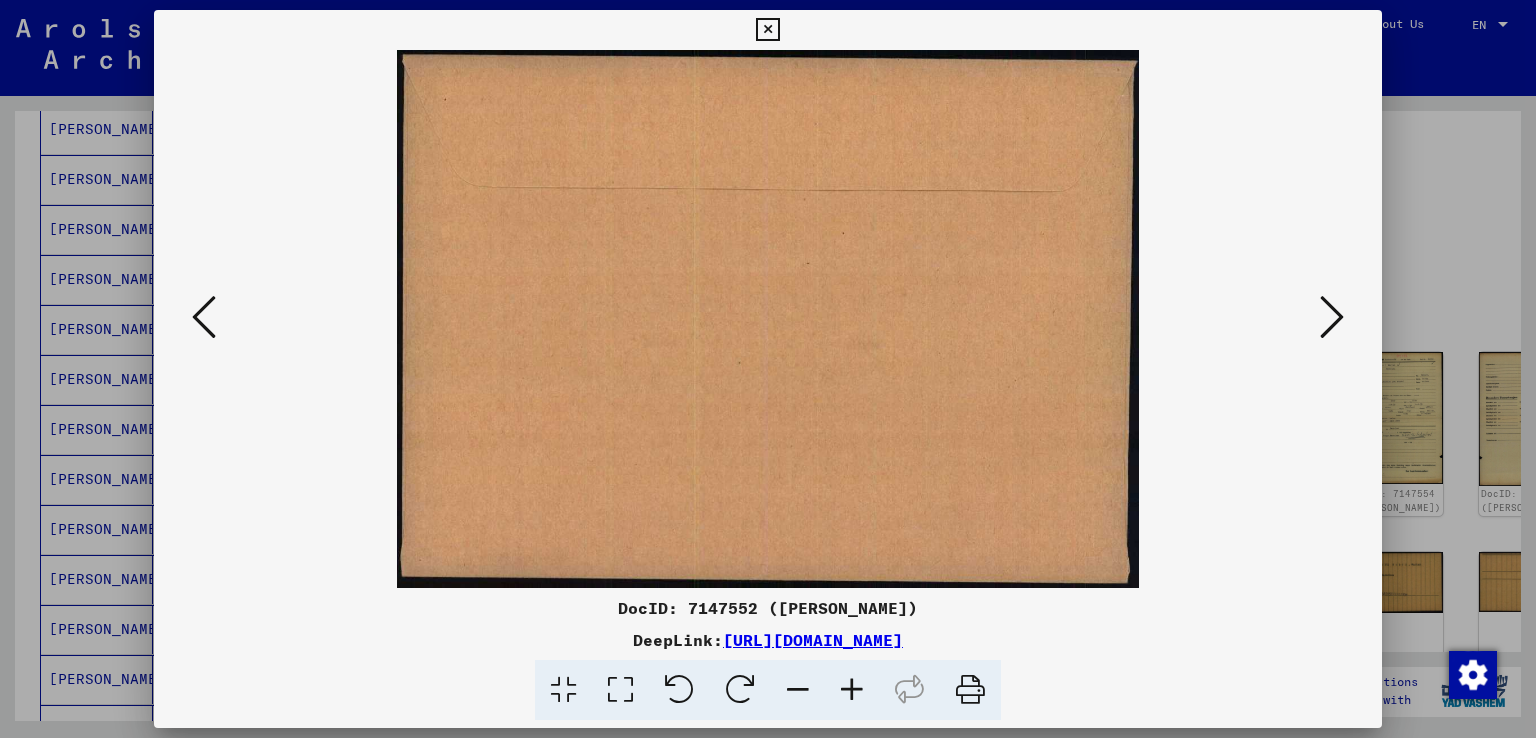 click at bounding box center (204, 317) 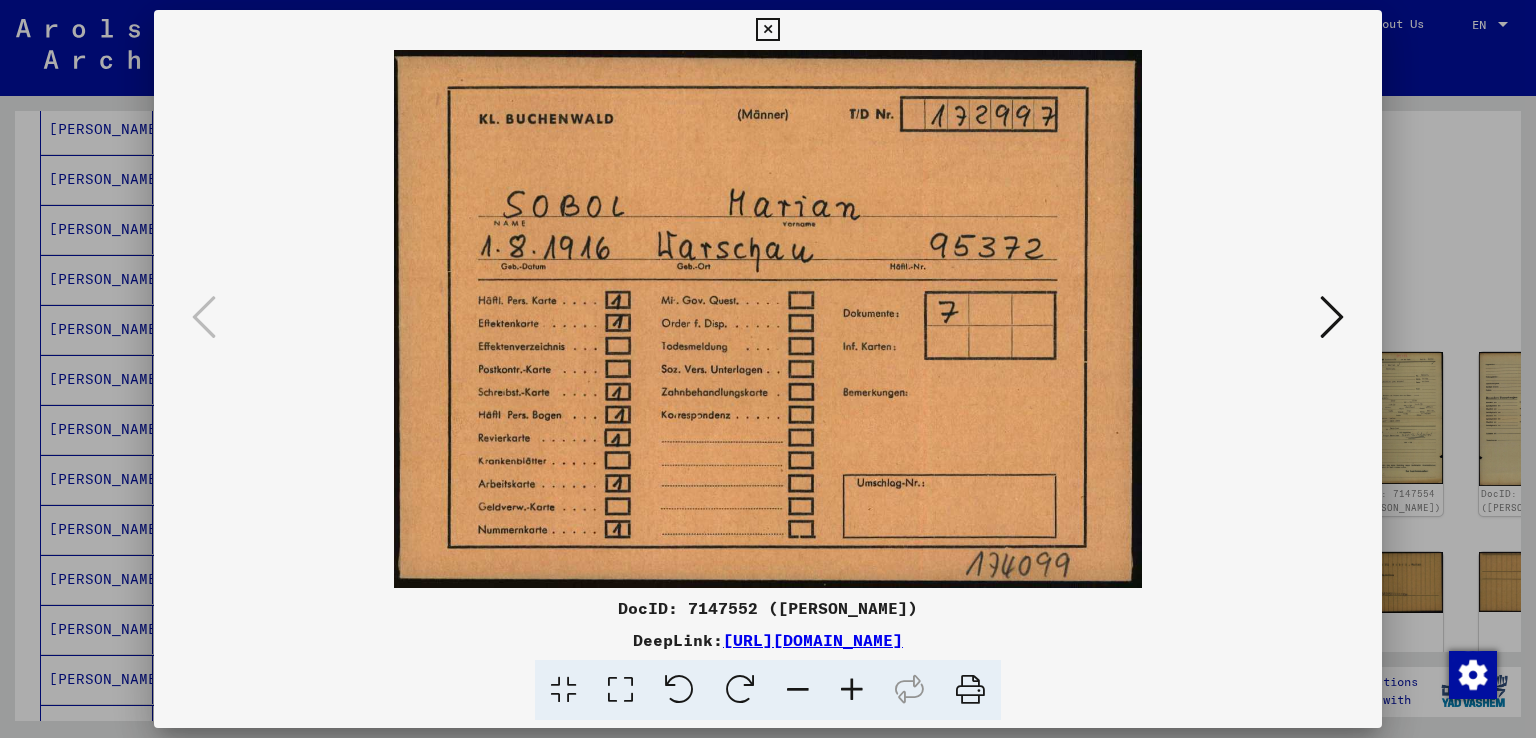 click at bounding box center [768, 319] 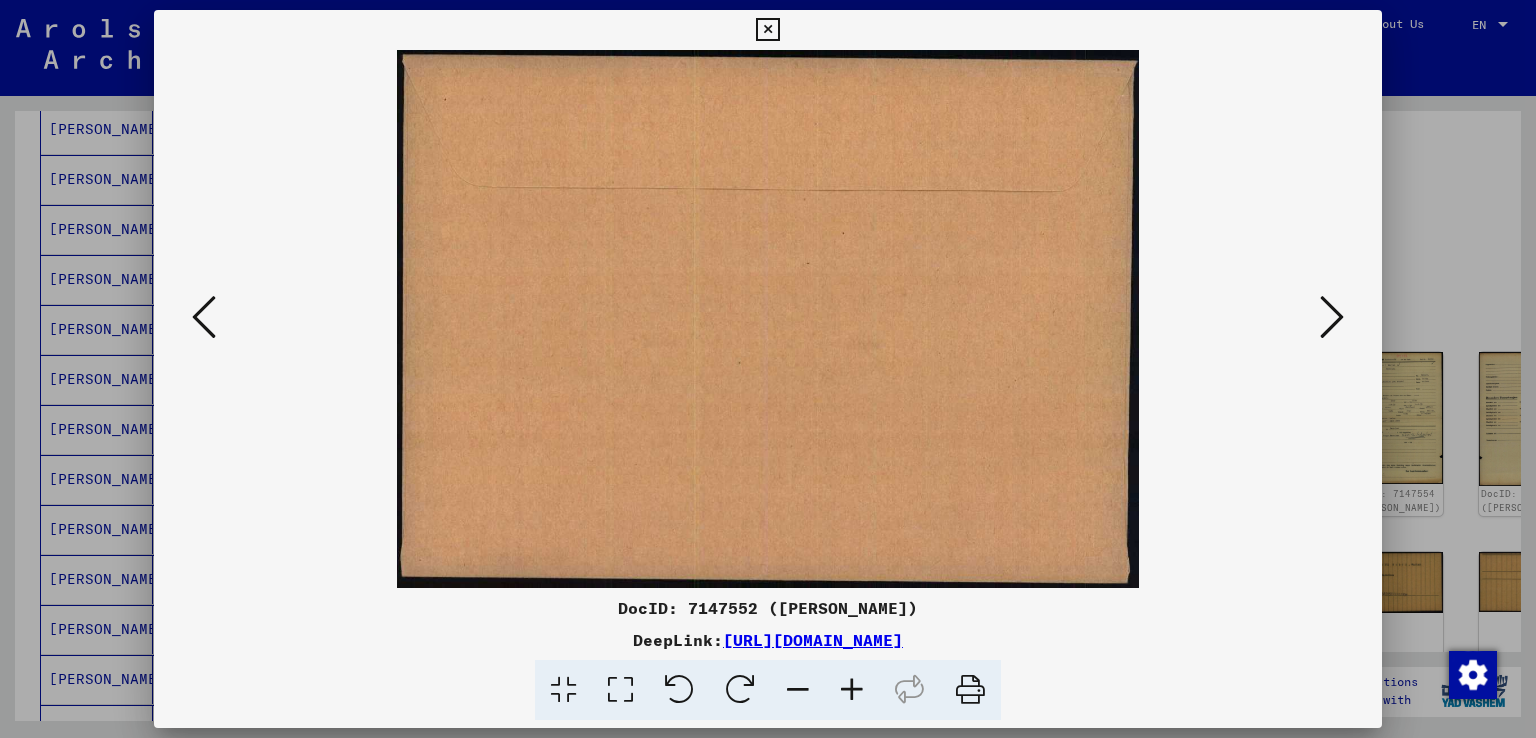 click at bounding box center (1332, 317) 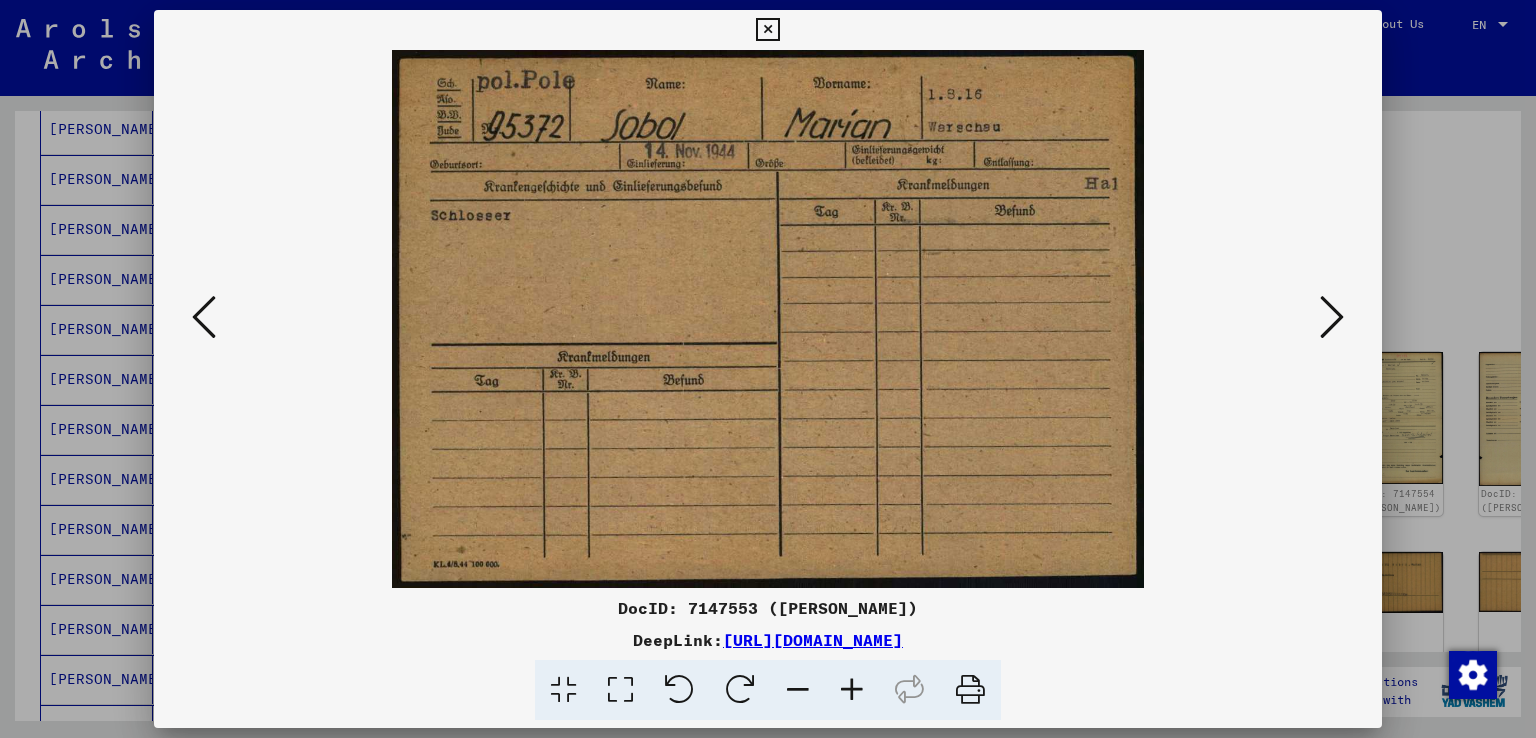 click at bounding box center [768, 319] 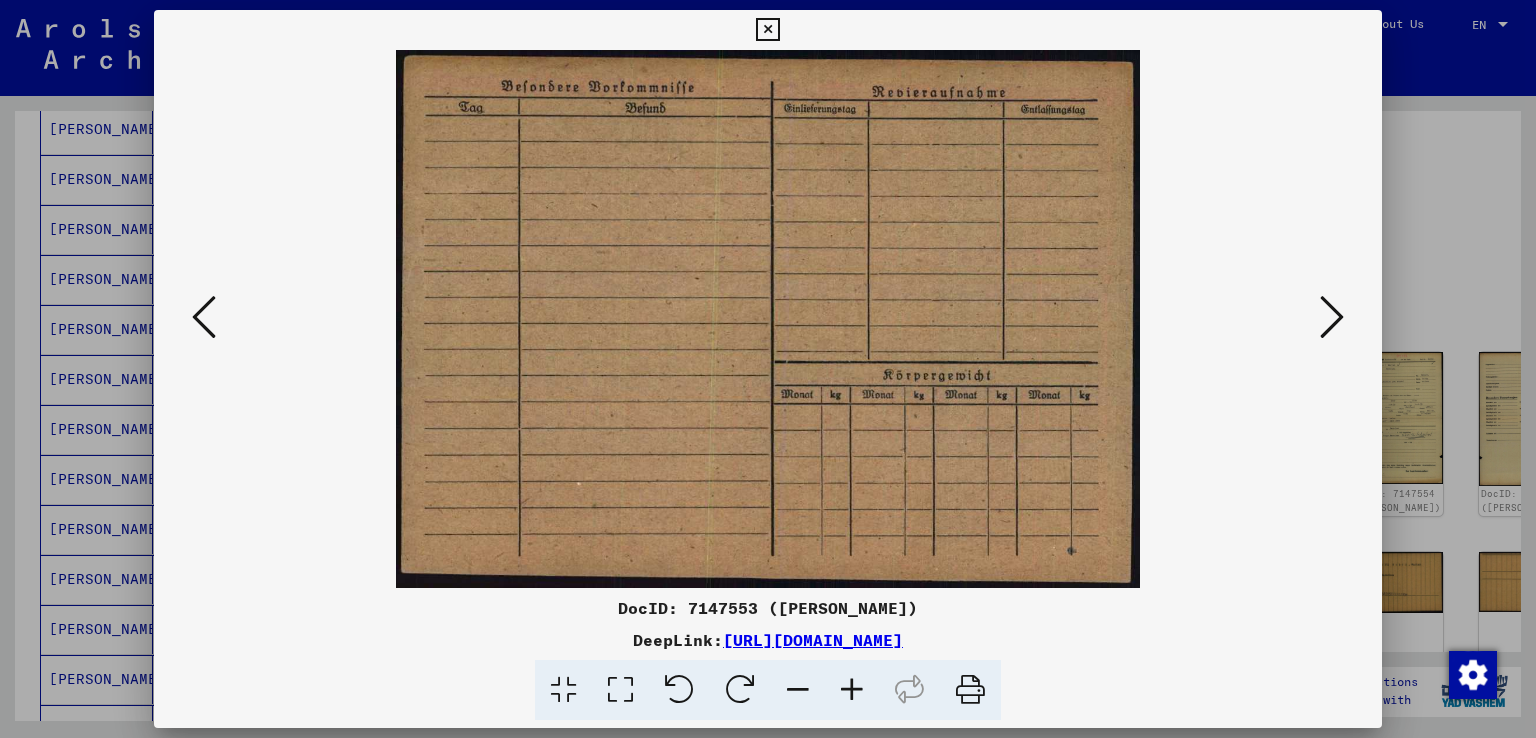 click at bounding box center [1332, 317] 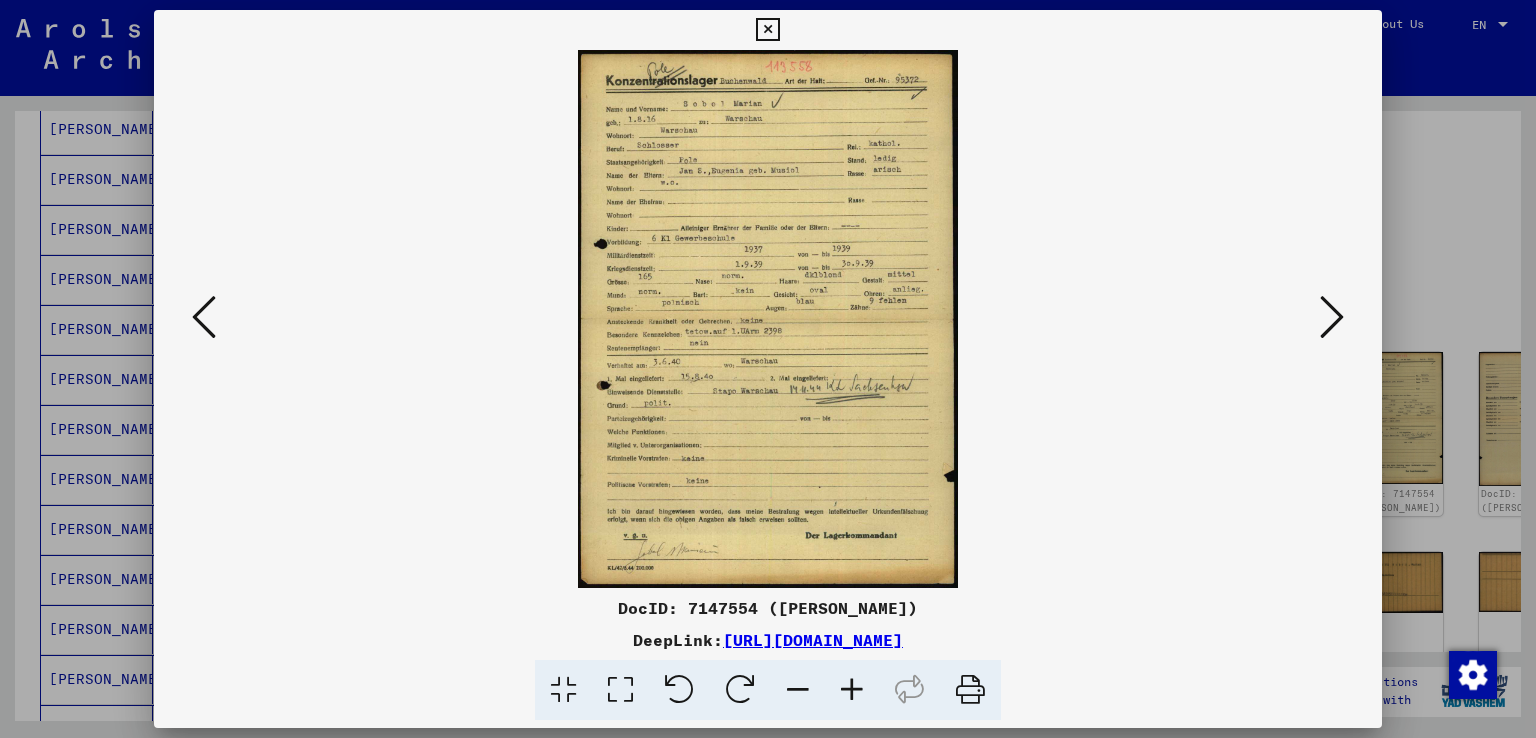 click at bounding box center [1332, 317] 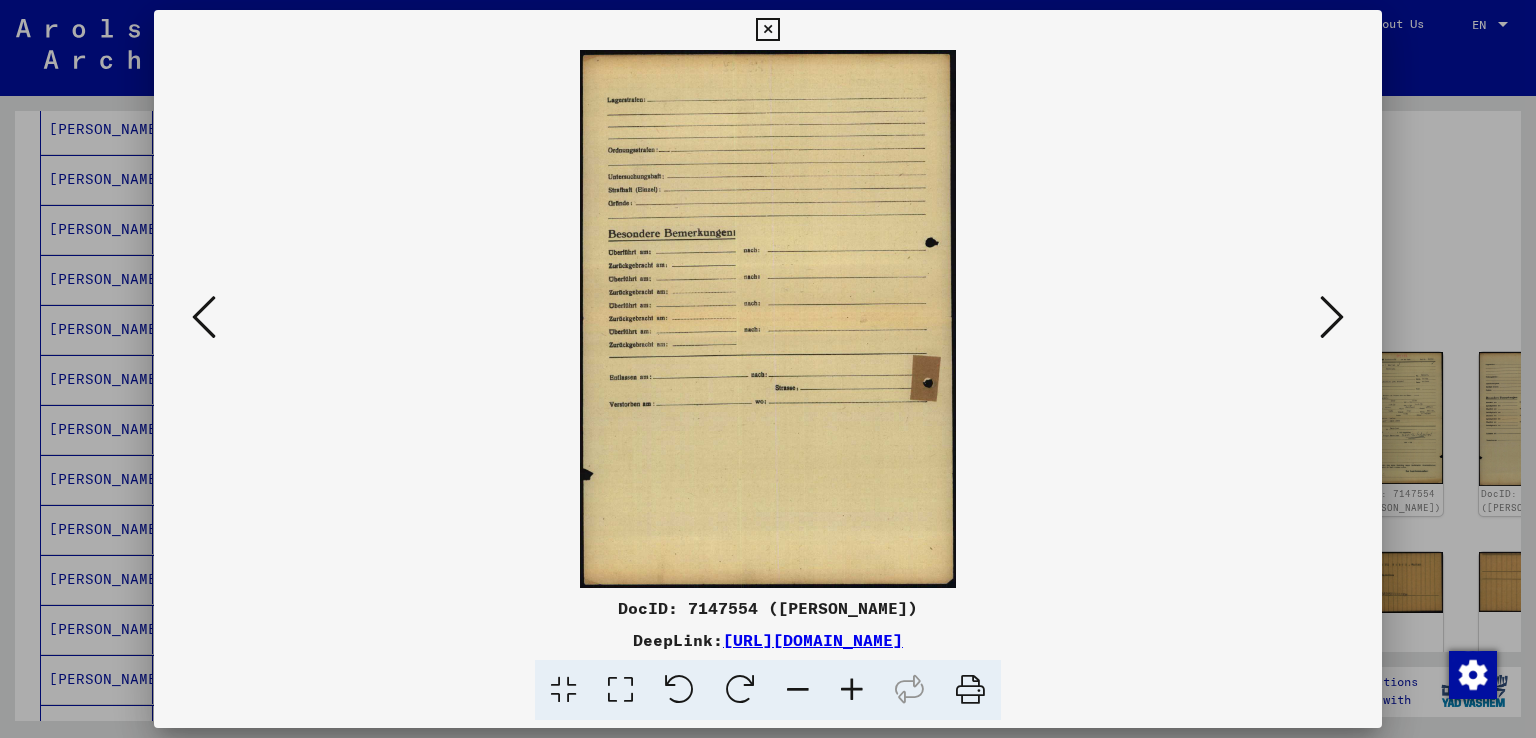 click at bounding box center (1332, 317) 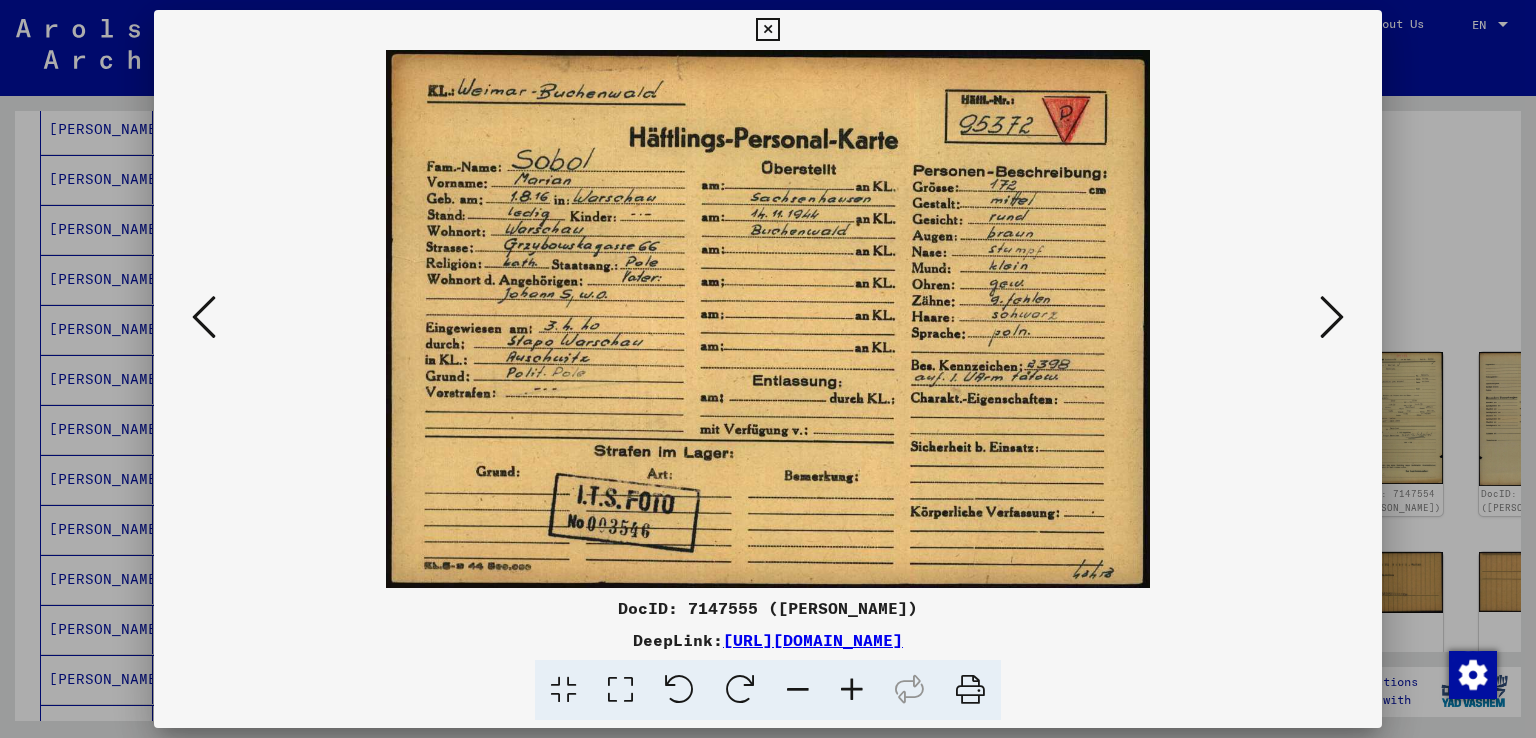 click at bounding box center [1332, 317] 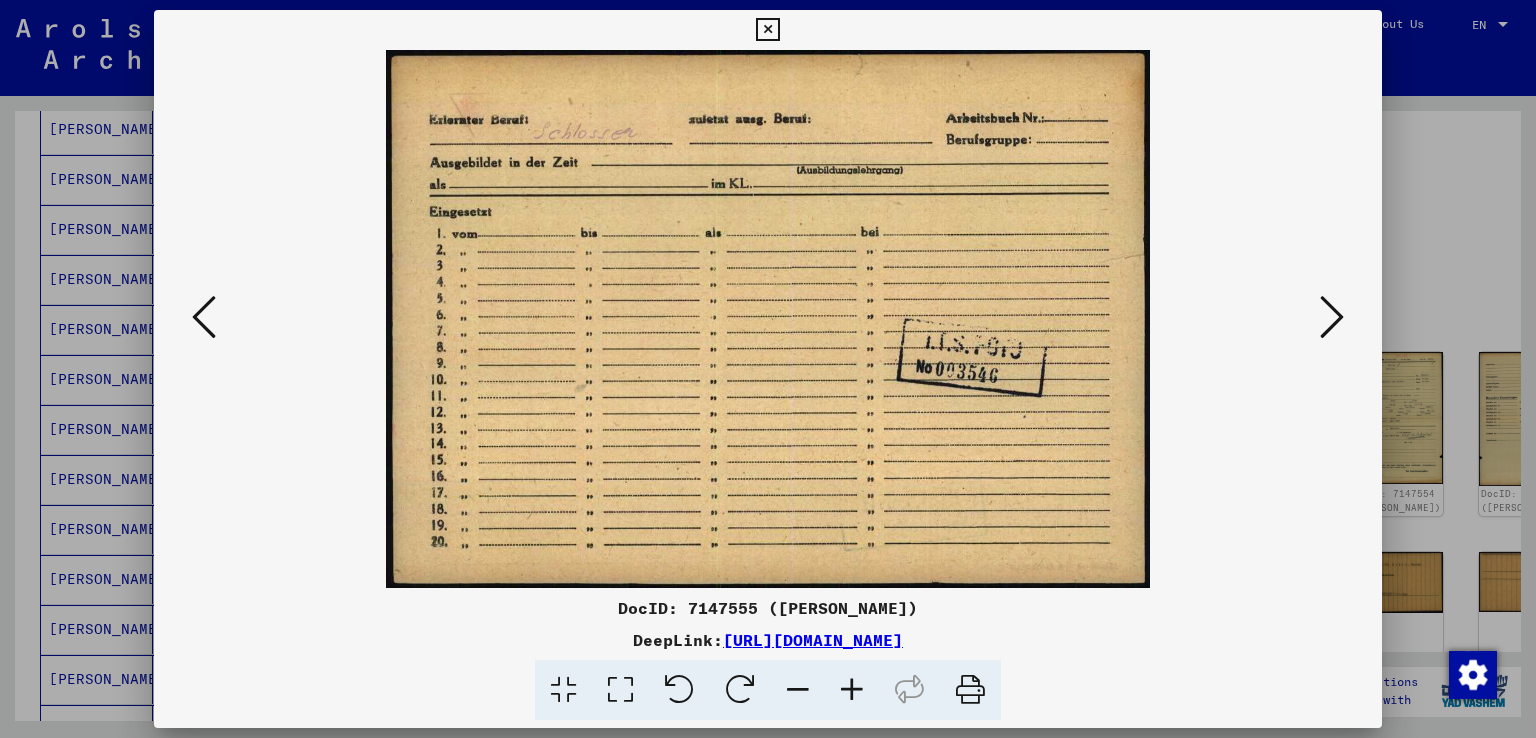 click at bounding box center [1332, 317] 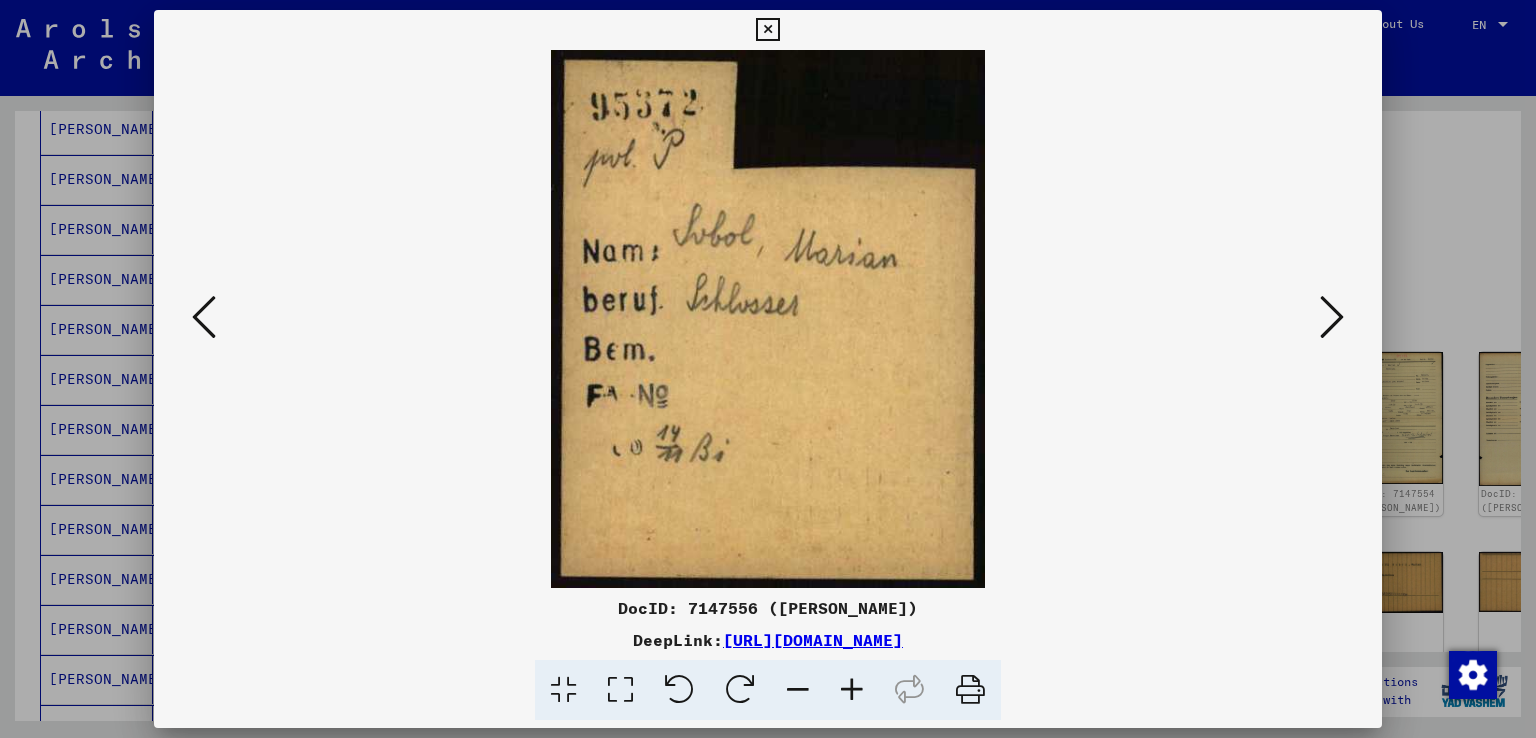 click at bounding box center [1332, 317] 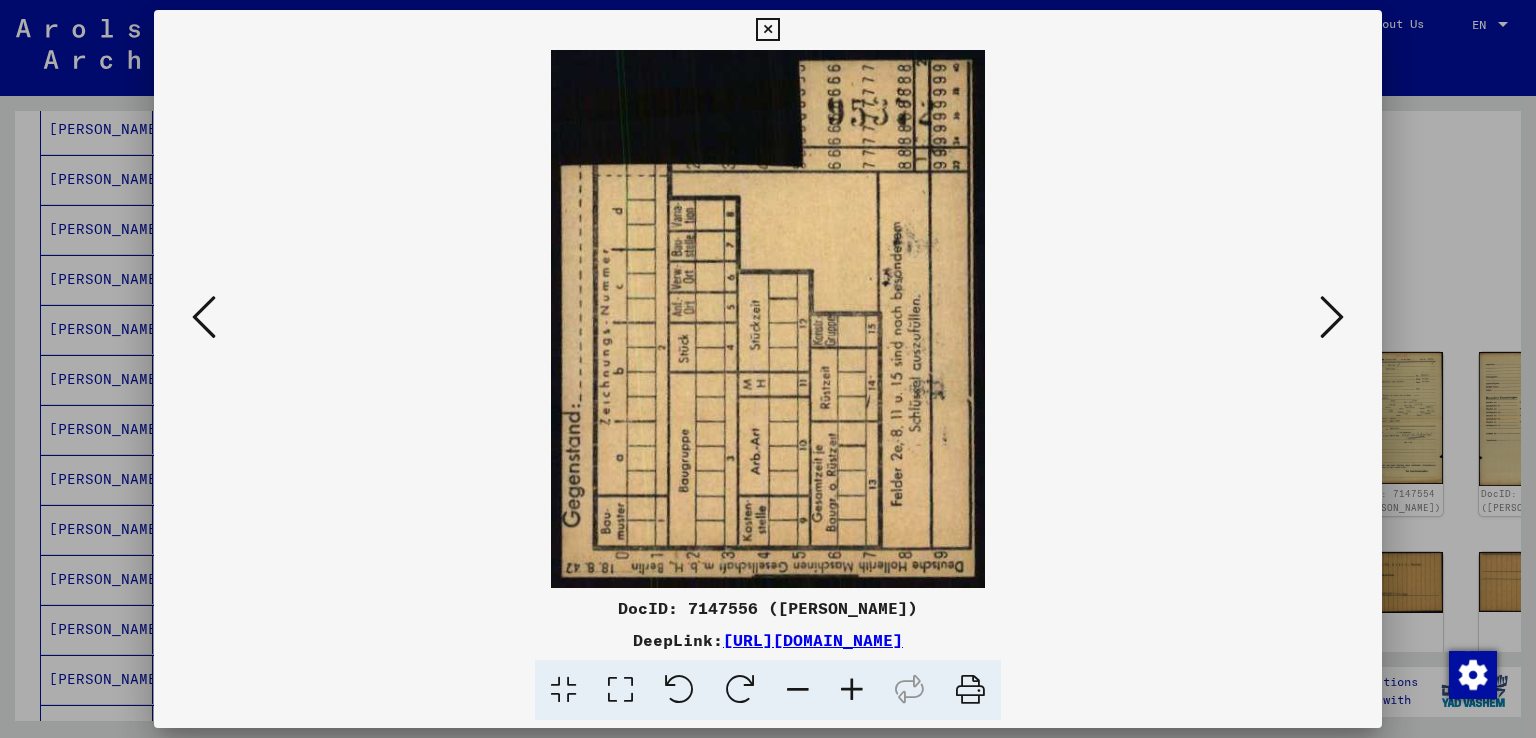 click at bounding box center (768, 319) 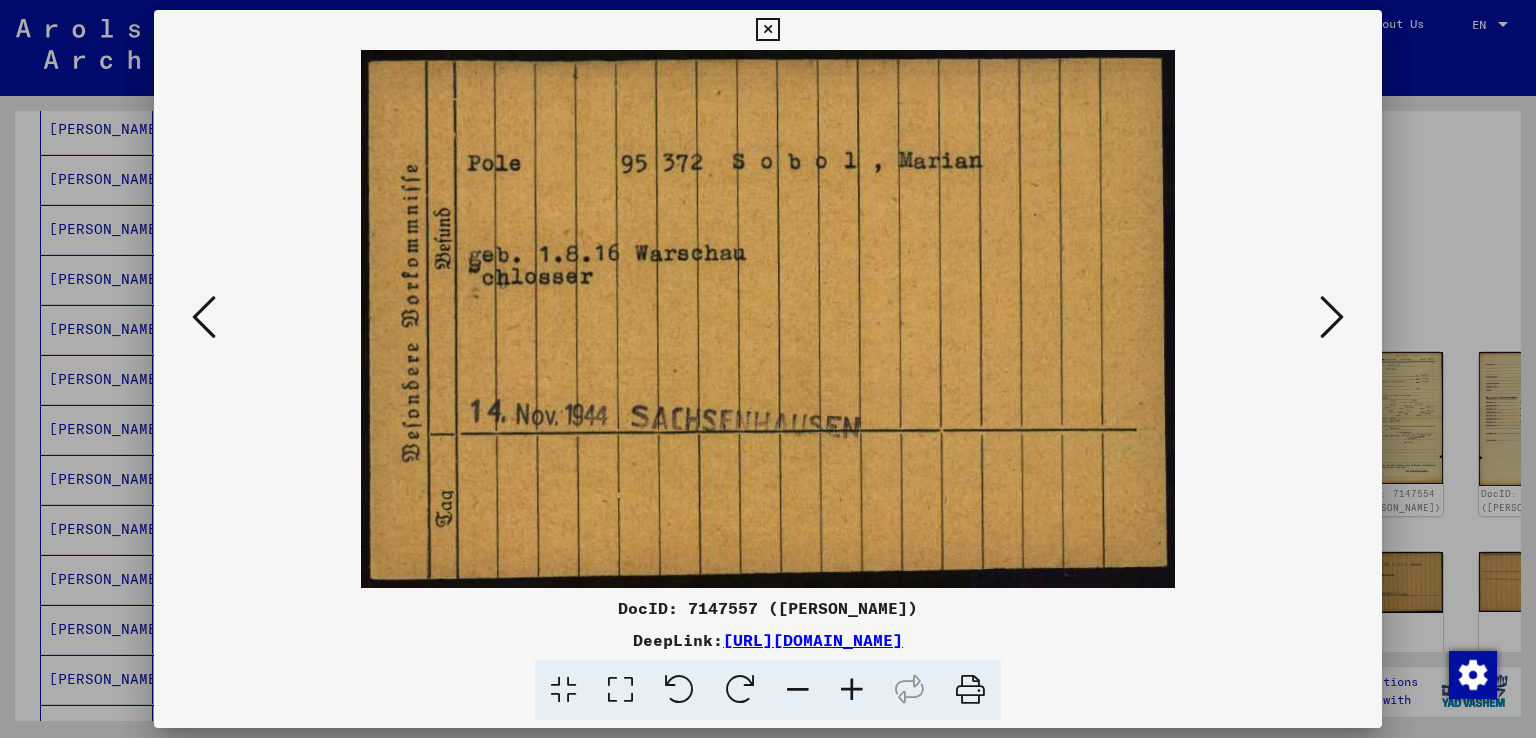 click at bounding box center [1332, 318] 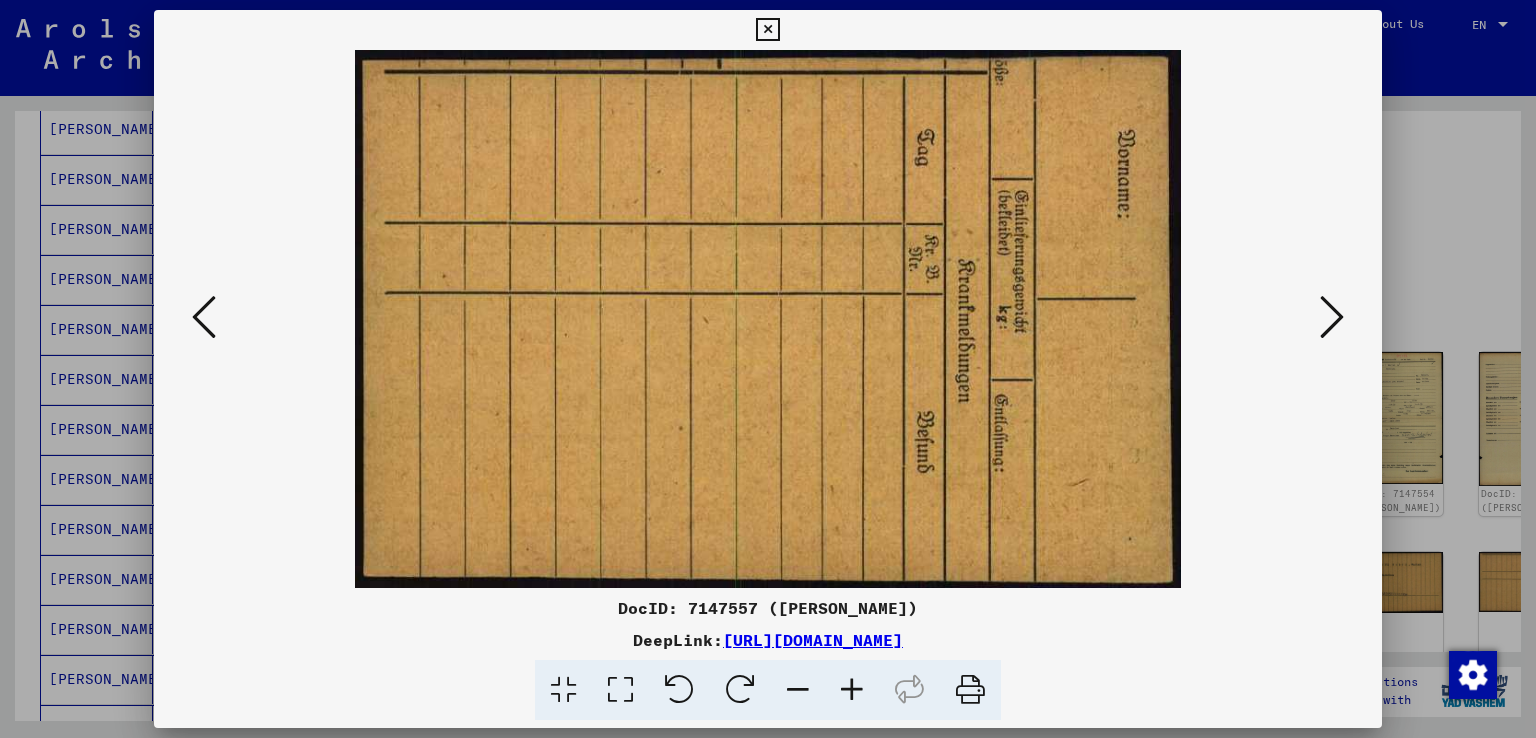 click at bounding box center [1332, 317] 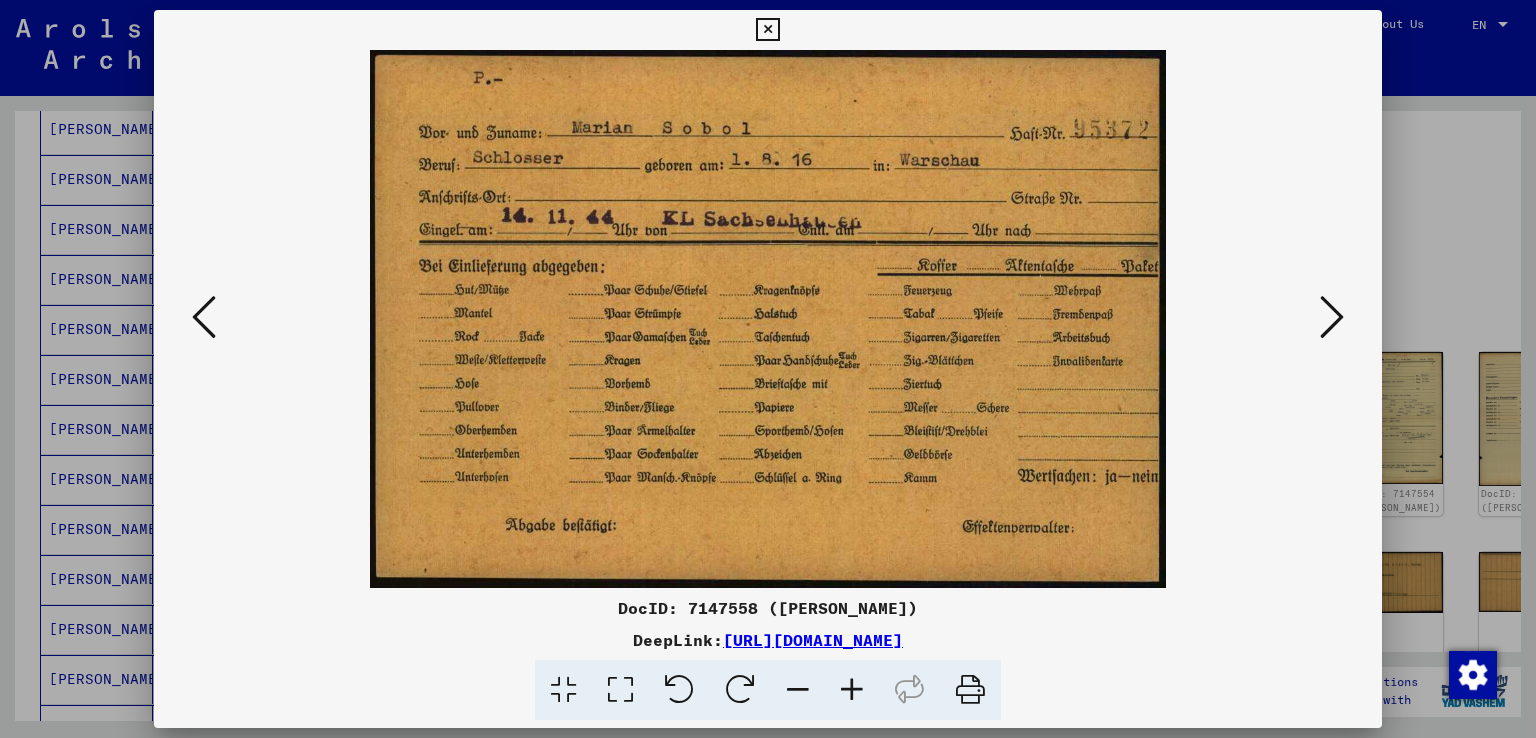 click at bounding box center [768, 319] 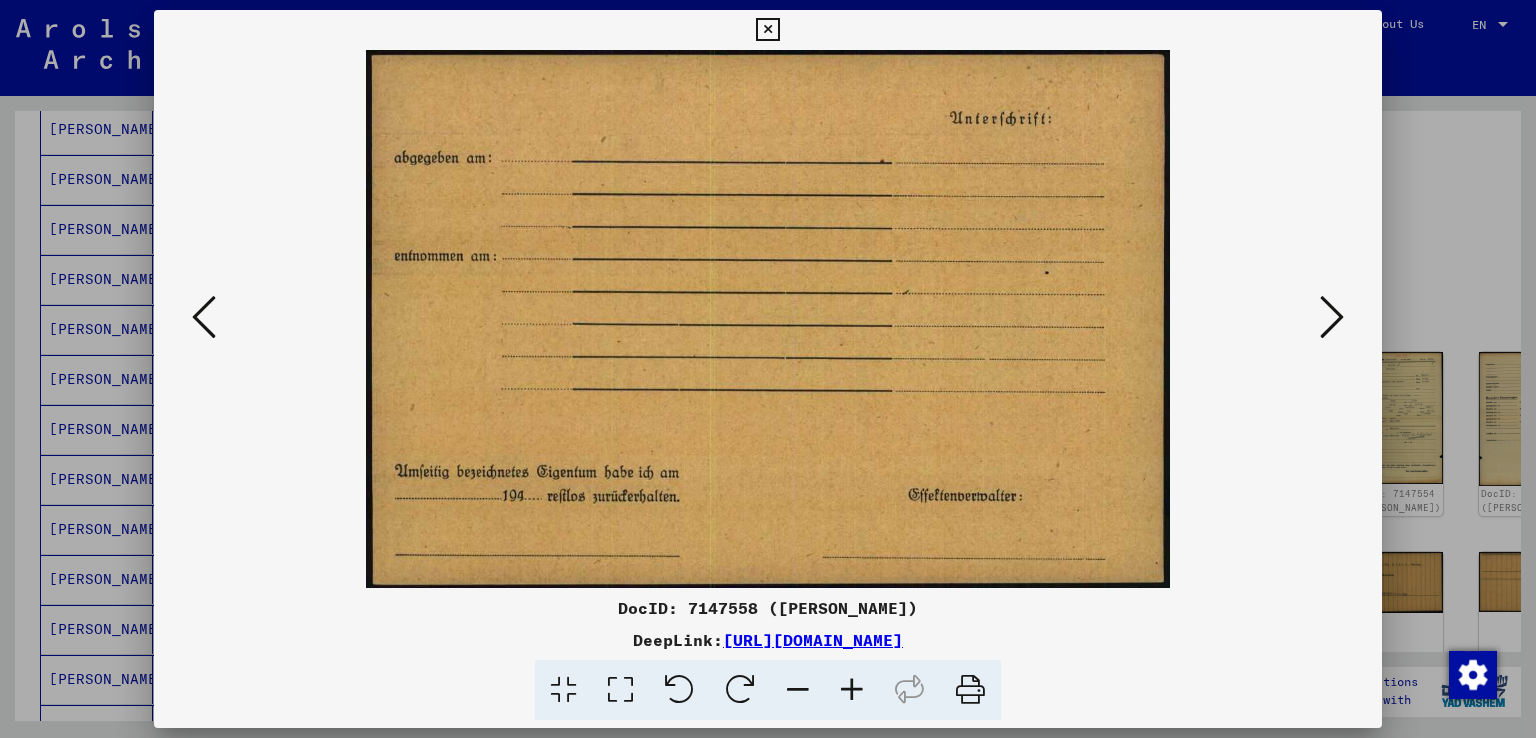click at bounding box center (1332, 317) 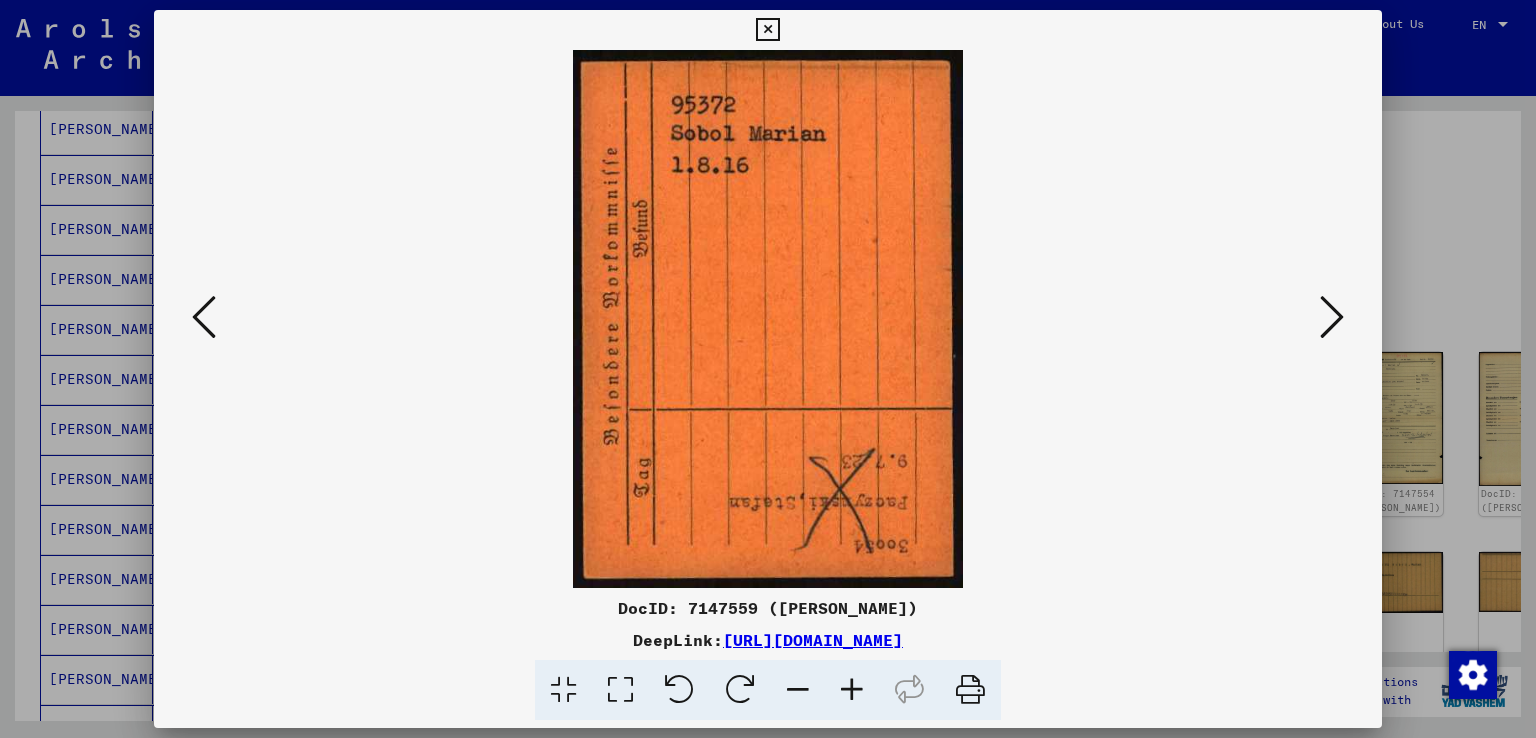 click at bounding box center [1332, 317] 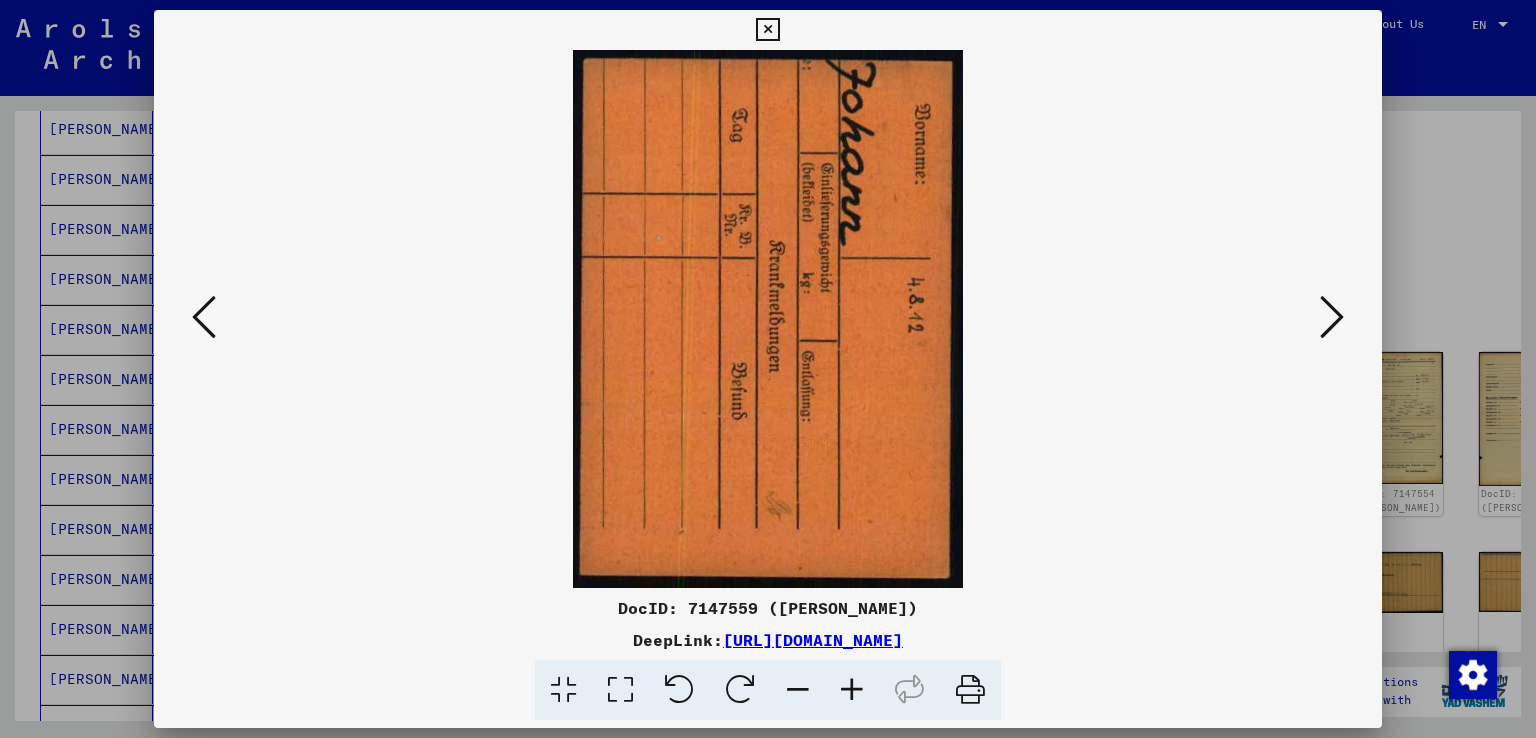 click at bounding box center [1332, 317] 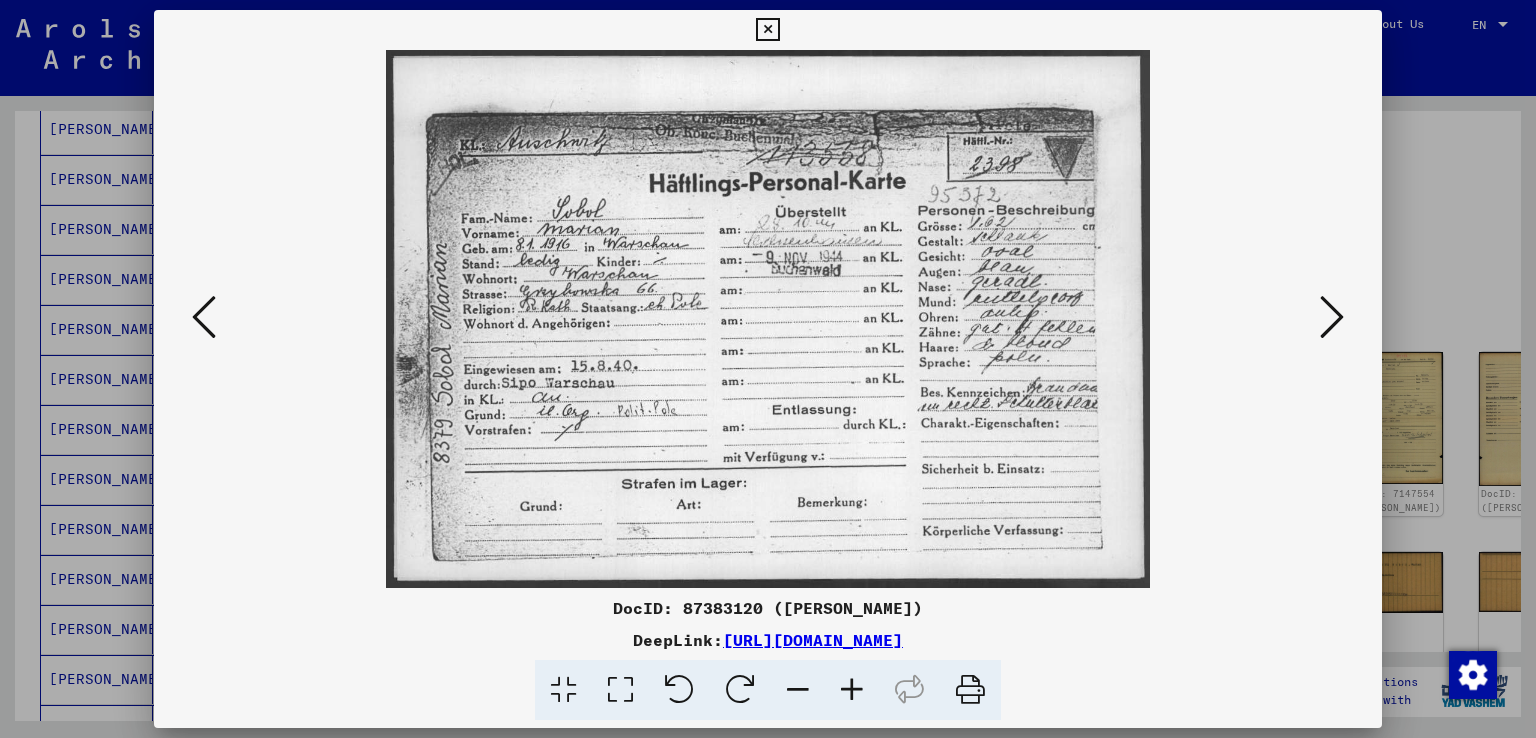click at bounding box center [1332, 317] 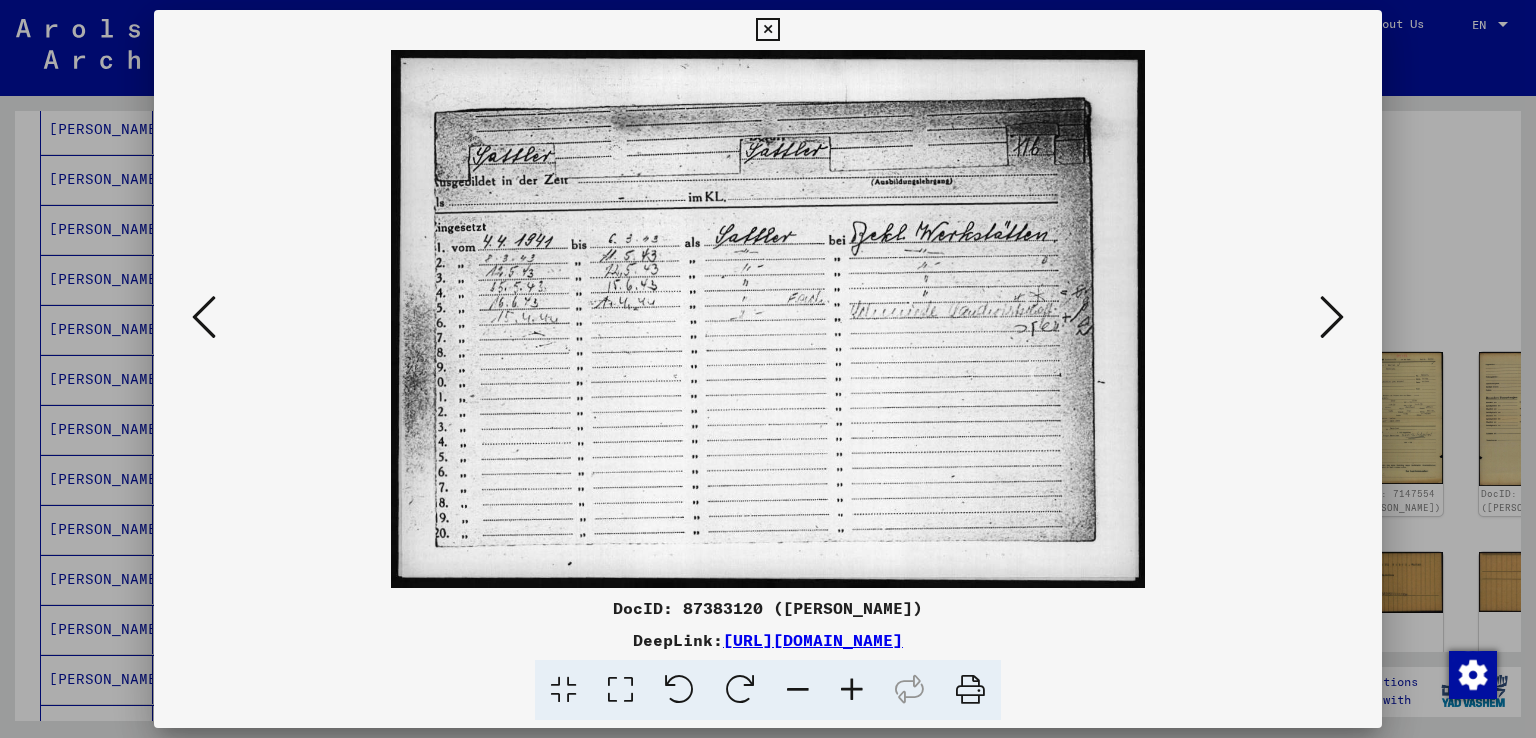 click at bounding box center [768, 690] 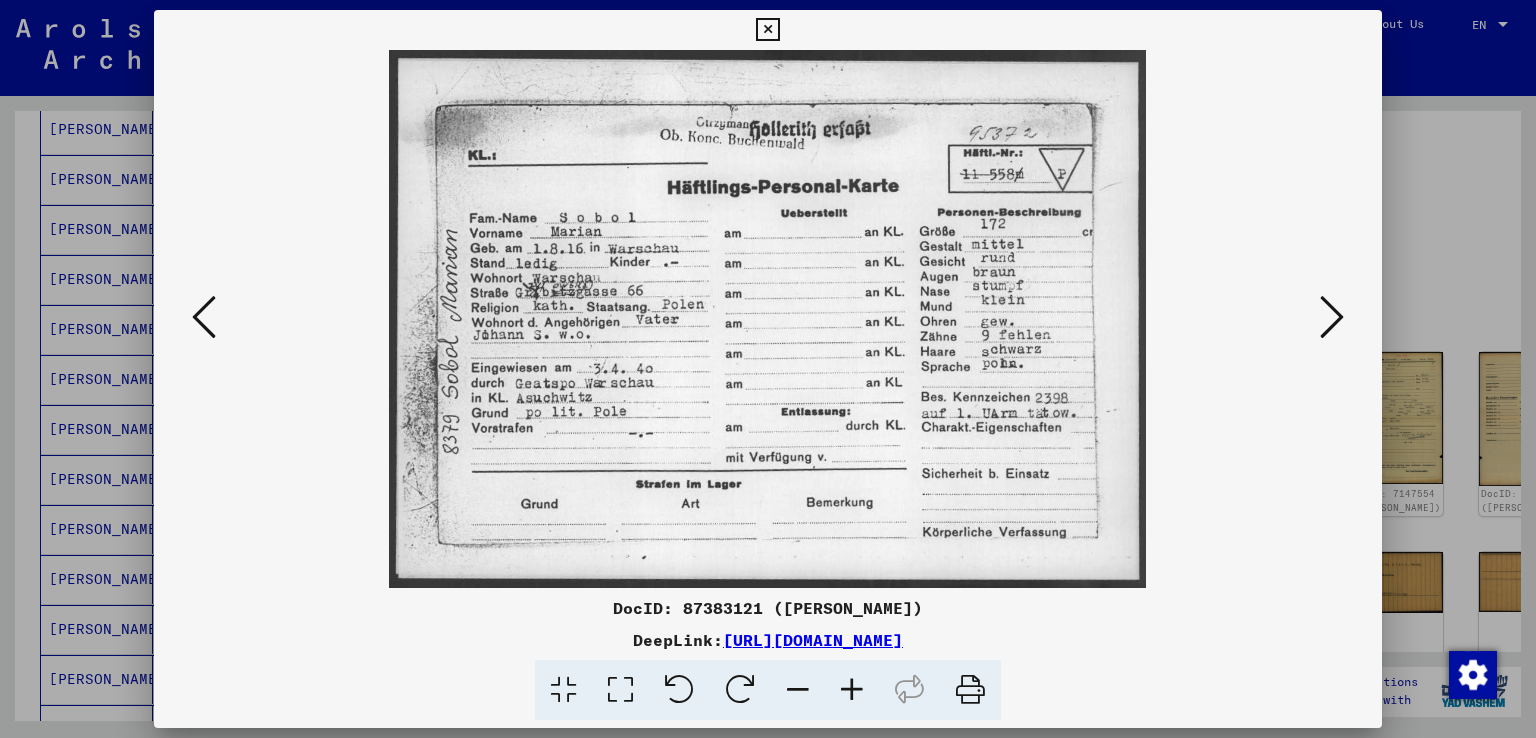 click at bounding box center (768, 319) 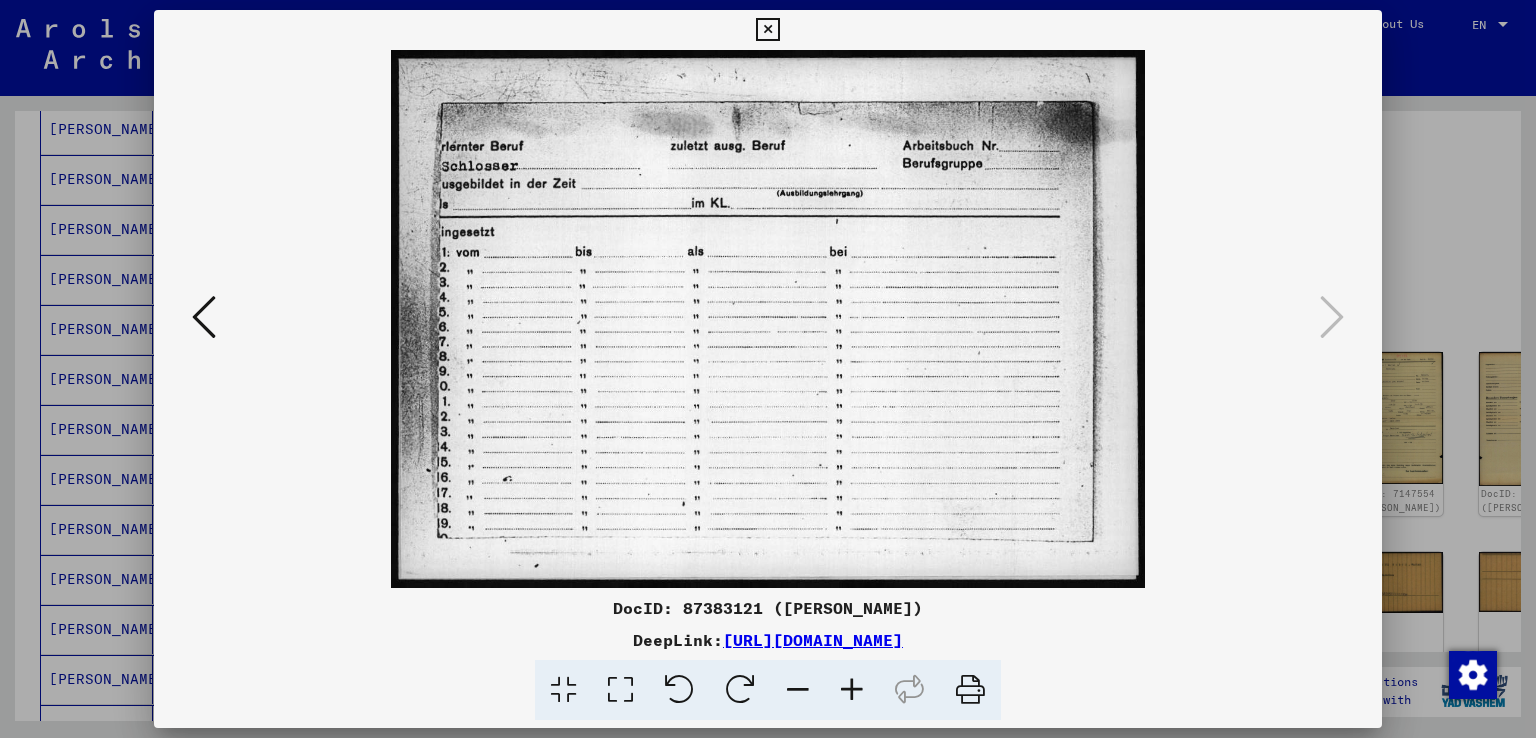 click at bounding box center [768, 319] 